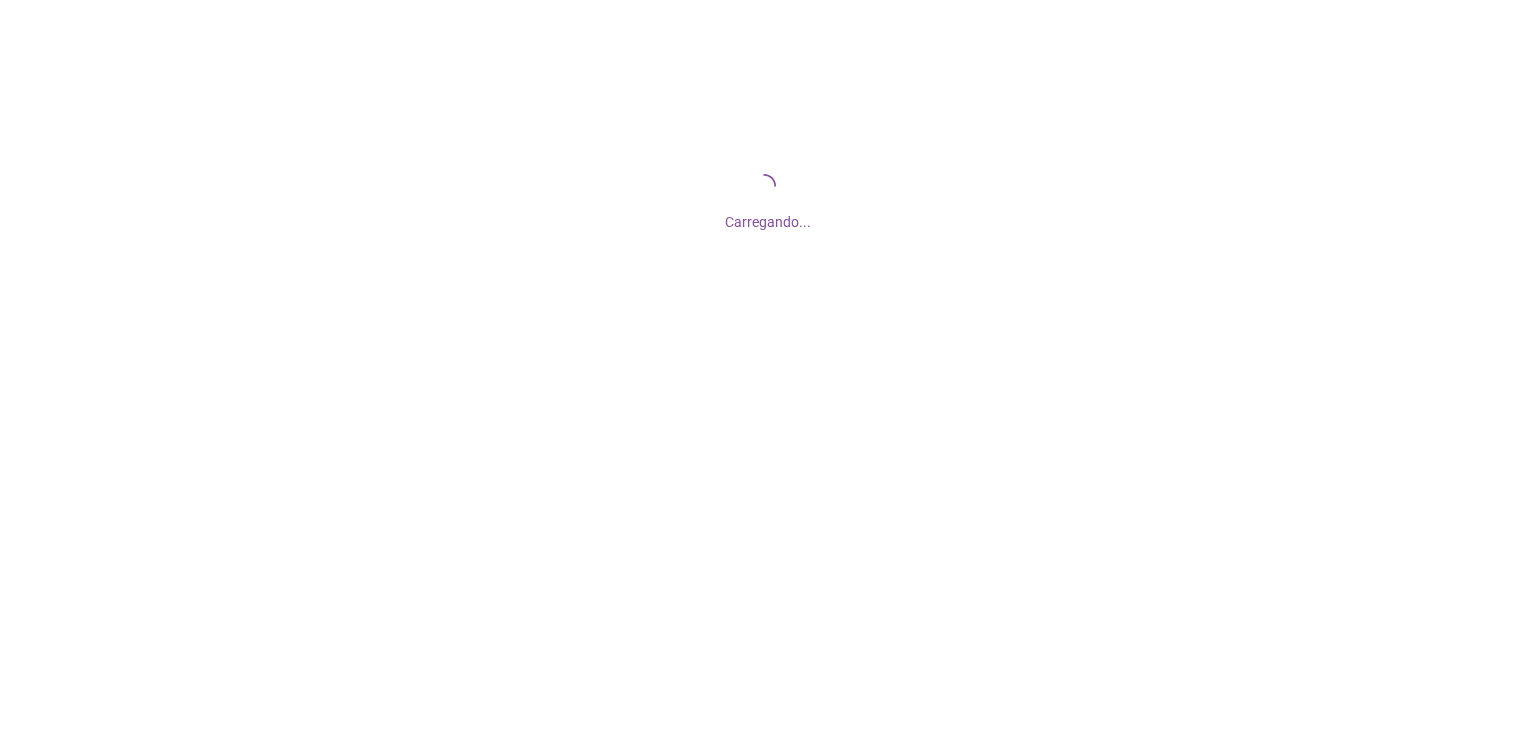 scroll, scrollTop: 0, scrollLeft: 0, axis: both 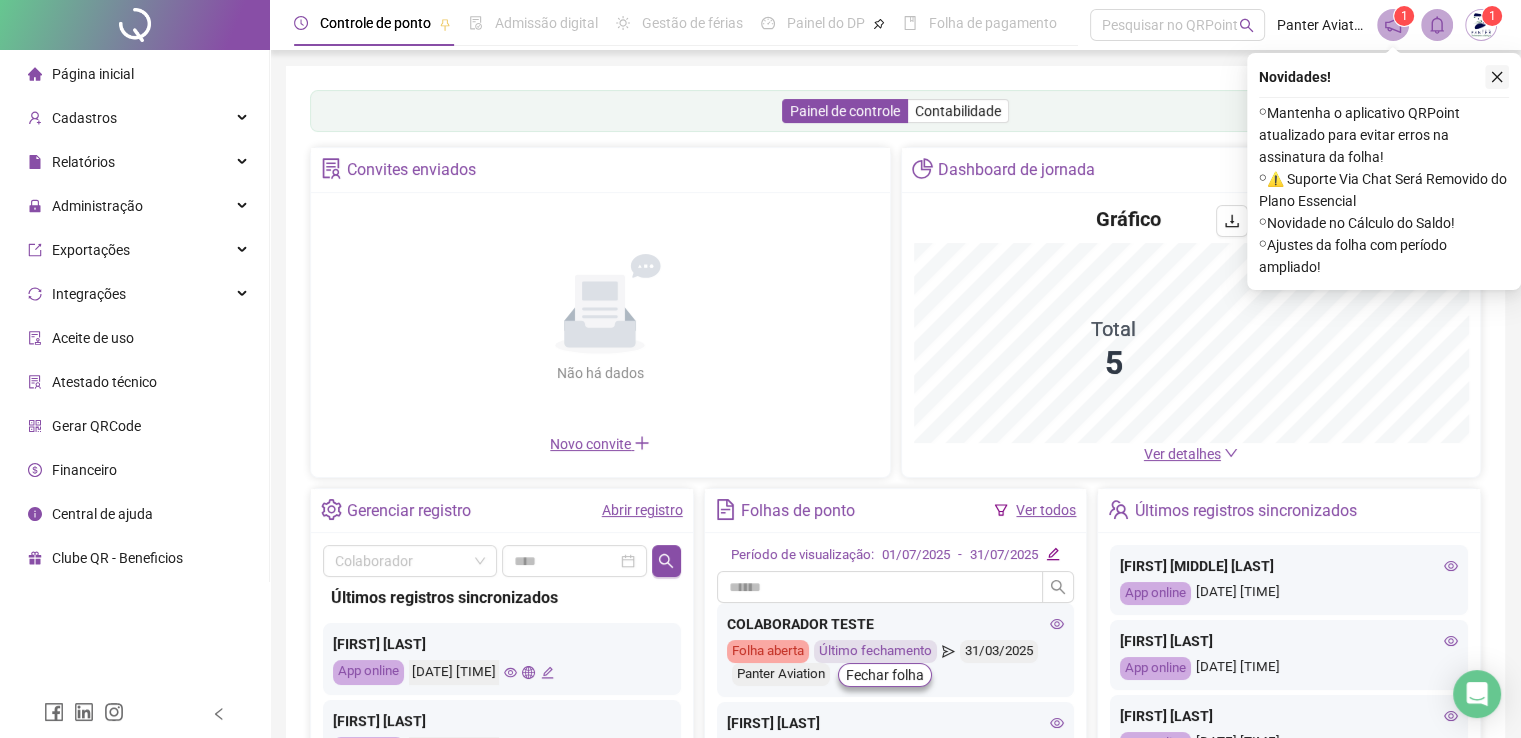 click 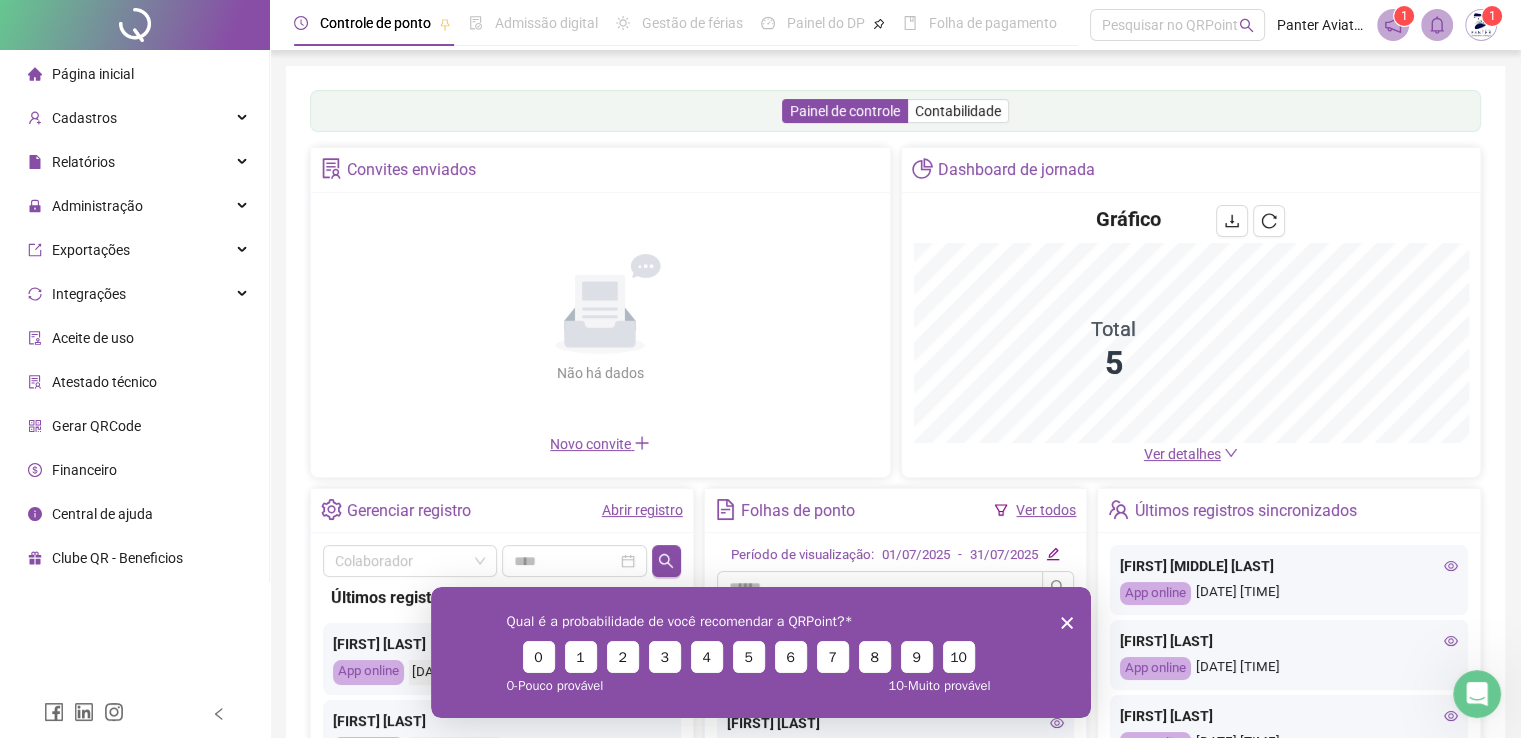 scroll, scrollTop: 0, scrollLeft: 0, axis: both 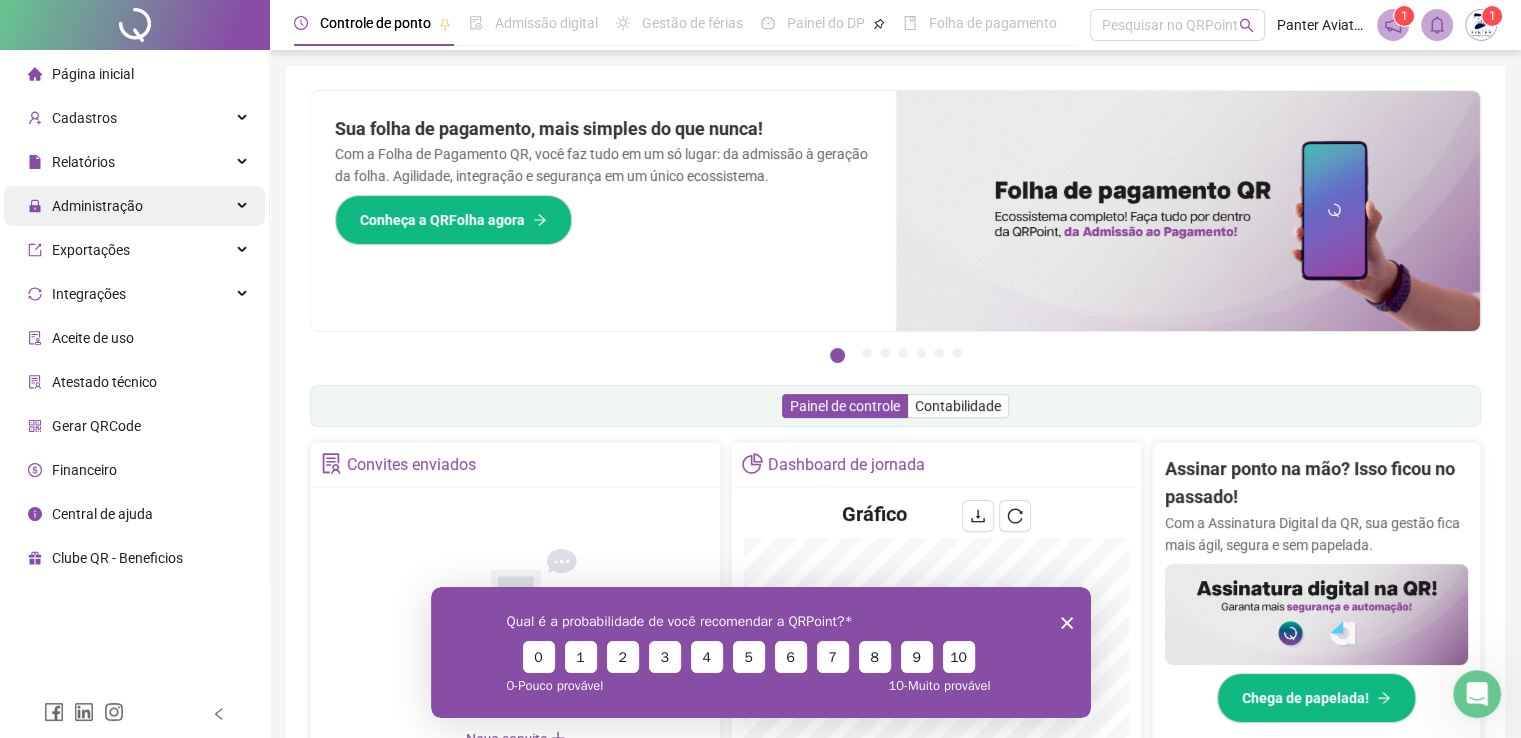 click on "Administração" at bounding box center (97, 206) 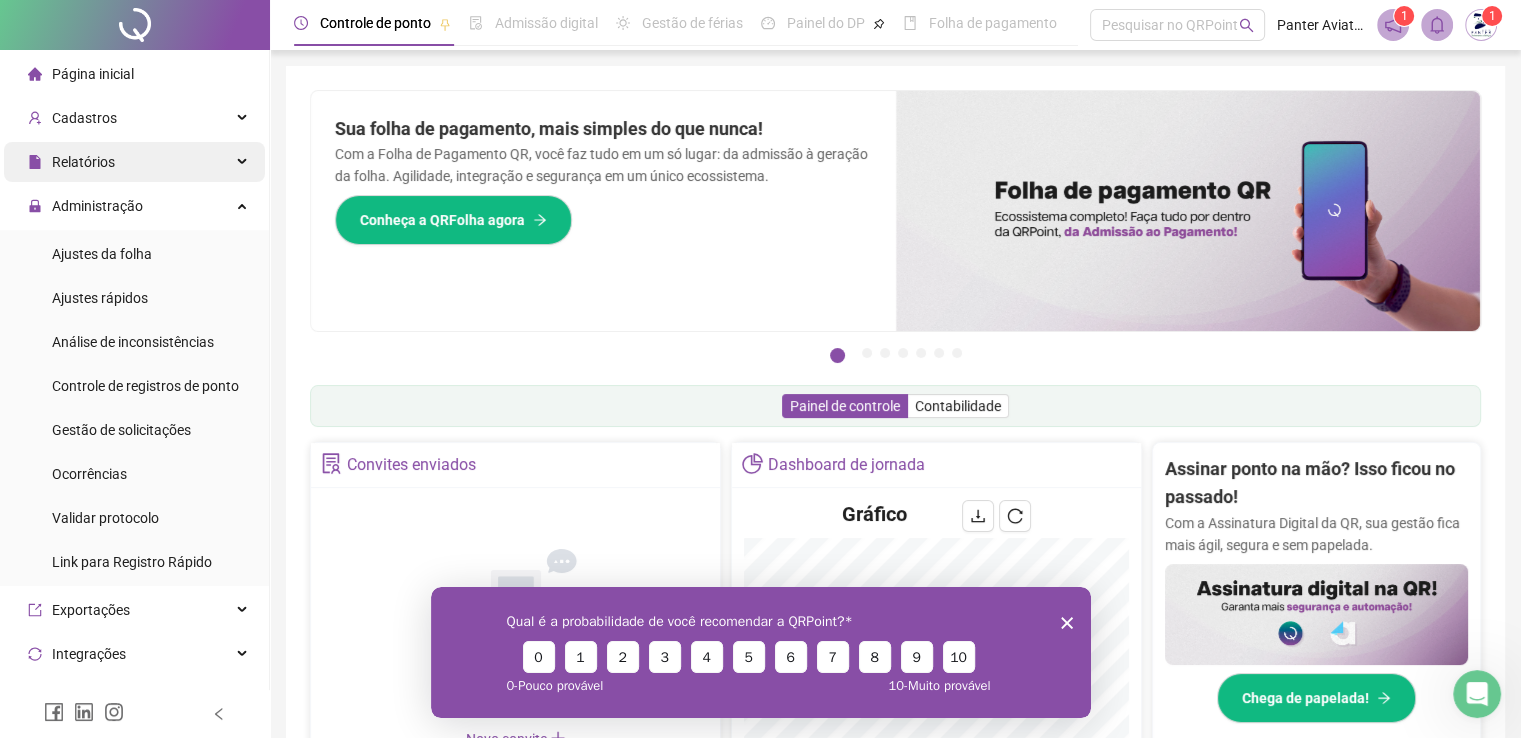 click on "Relatórios" at bounding box center (83, 162) 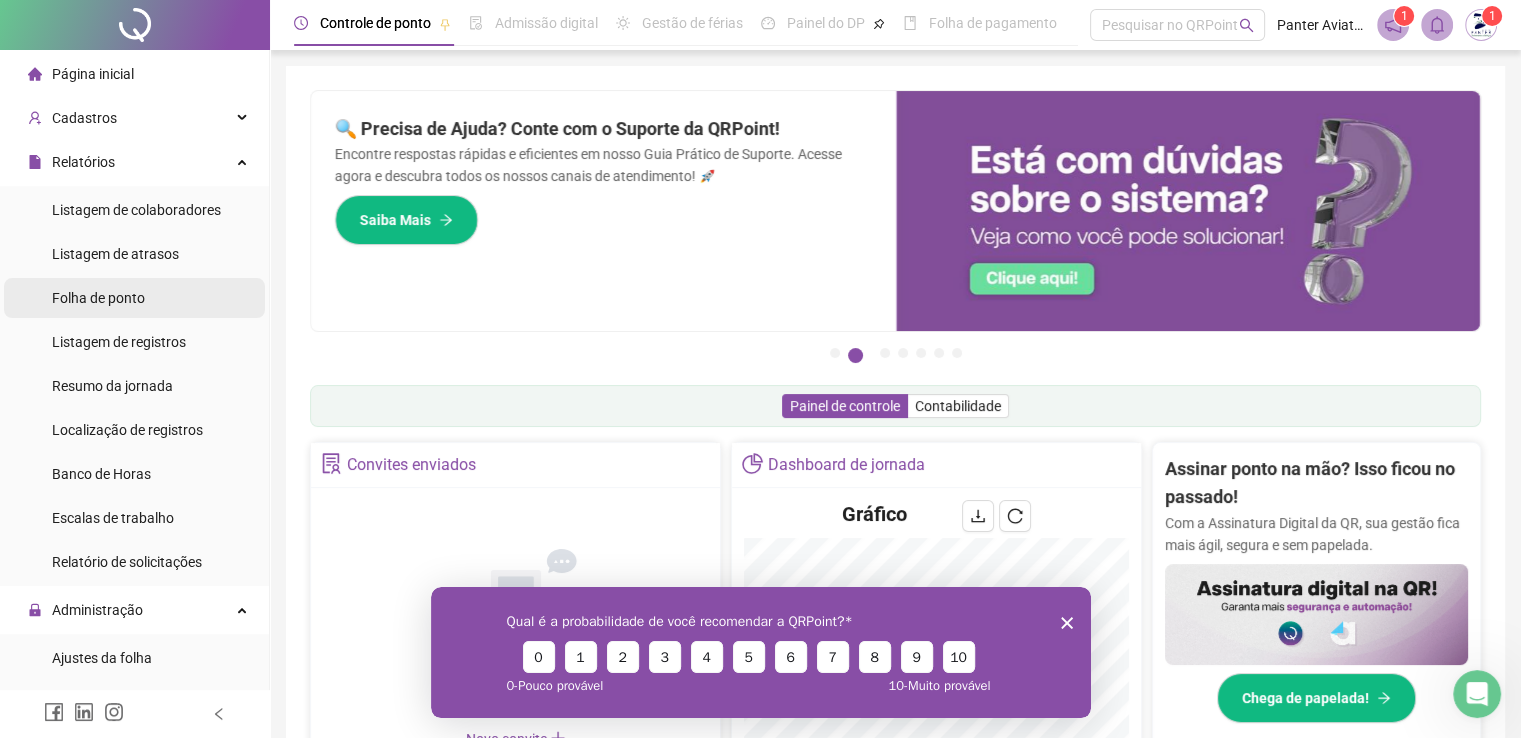 click on "Folha de ponto" at bounding box center [98, 298] 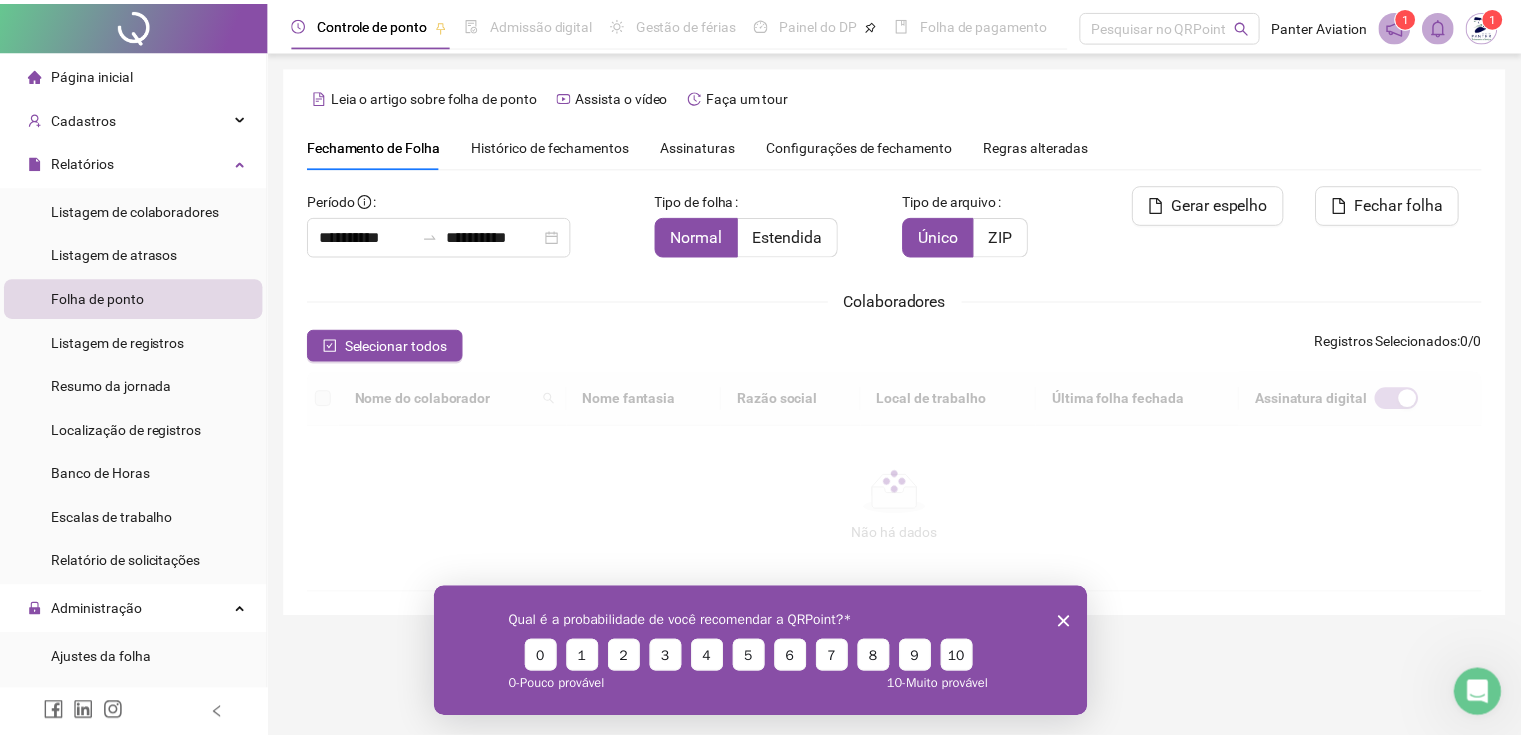 scroll, scrollTop: 29, scrollLeft: 0, axis: vertical 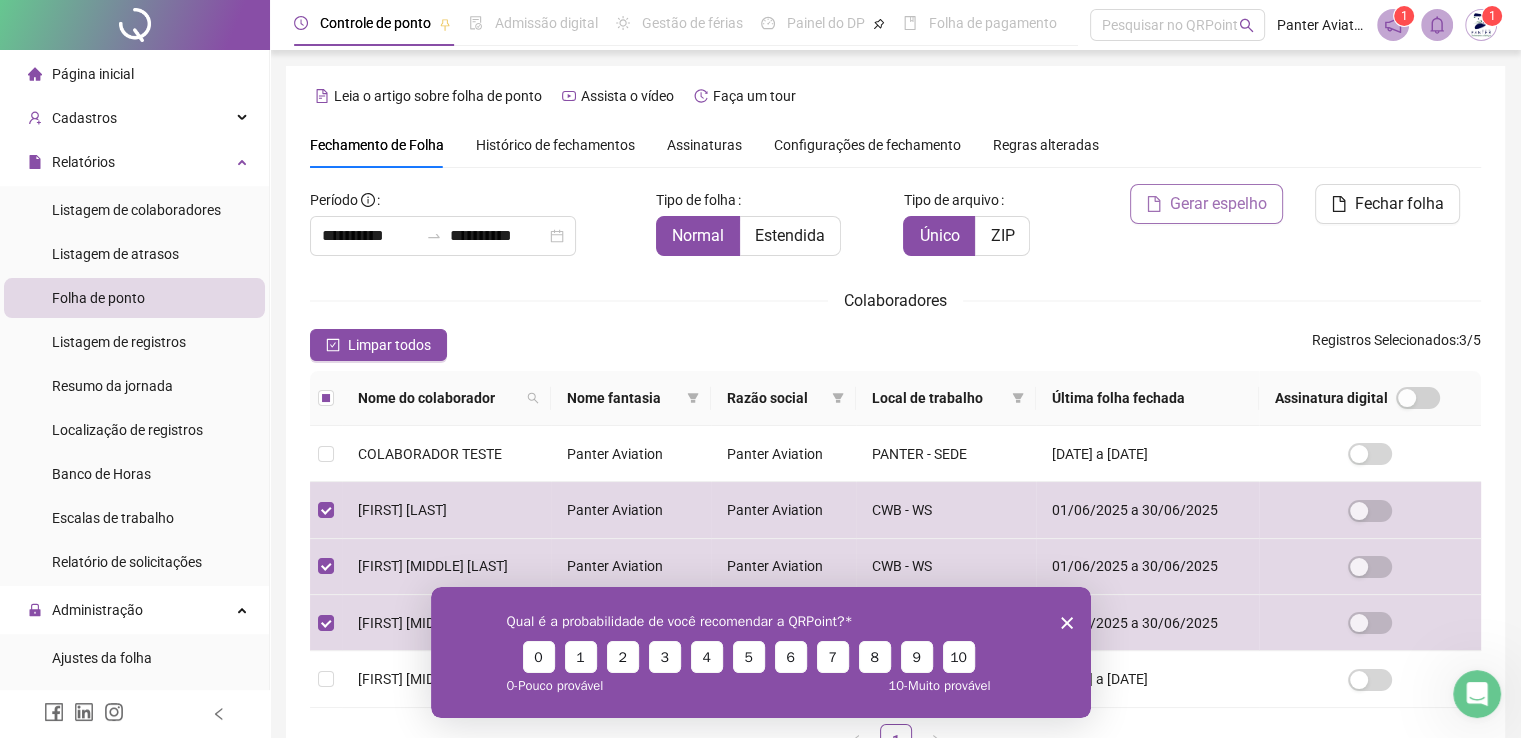 click on "Gerar espelho" at bounding box center [1218, 204] 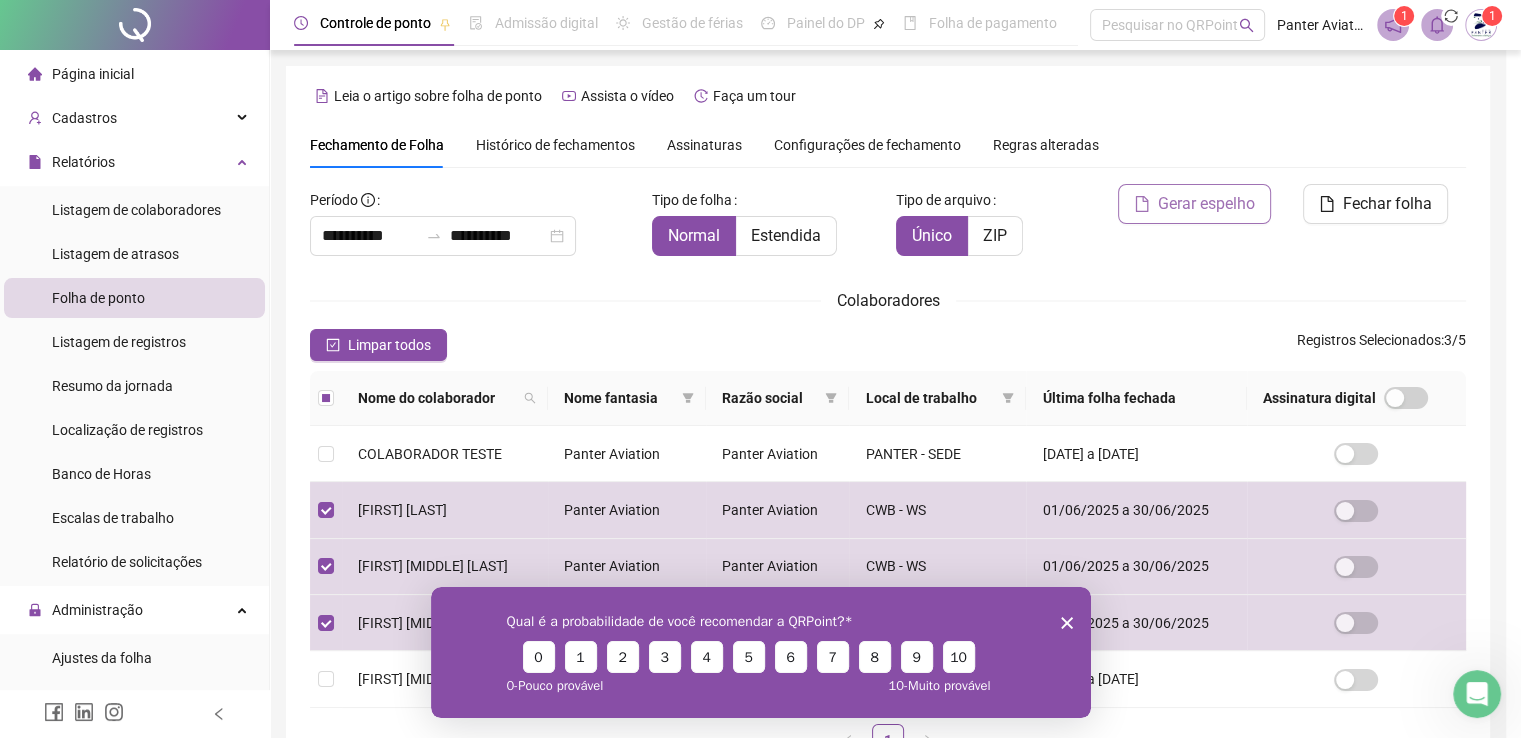 scroll, scrollTop: 29, scrollLeft: 0, axis: vertical 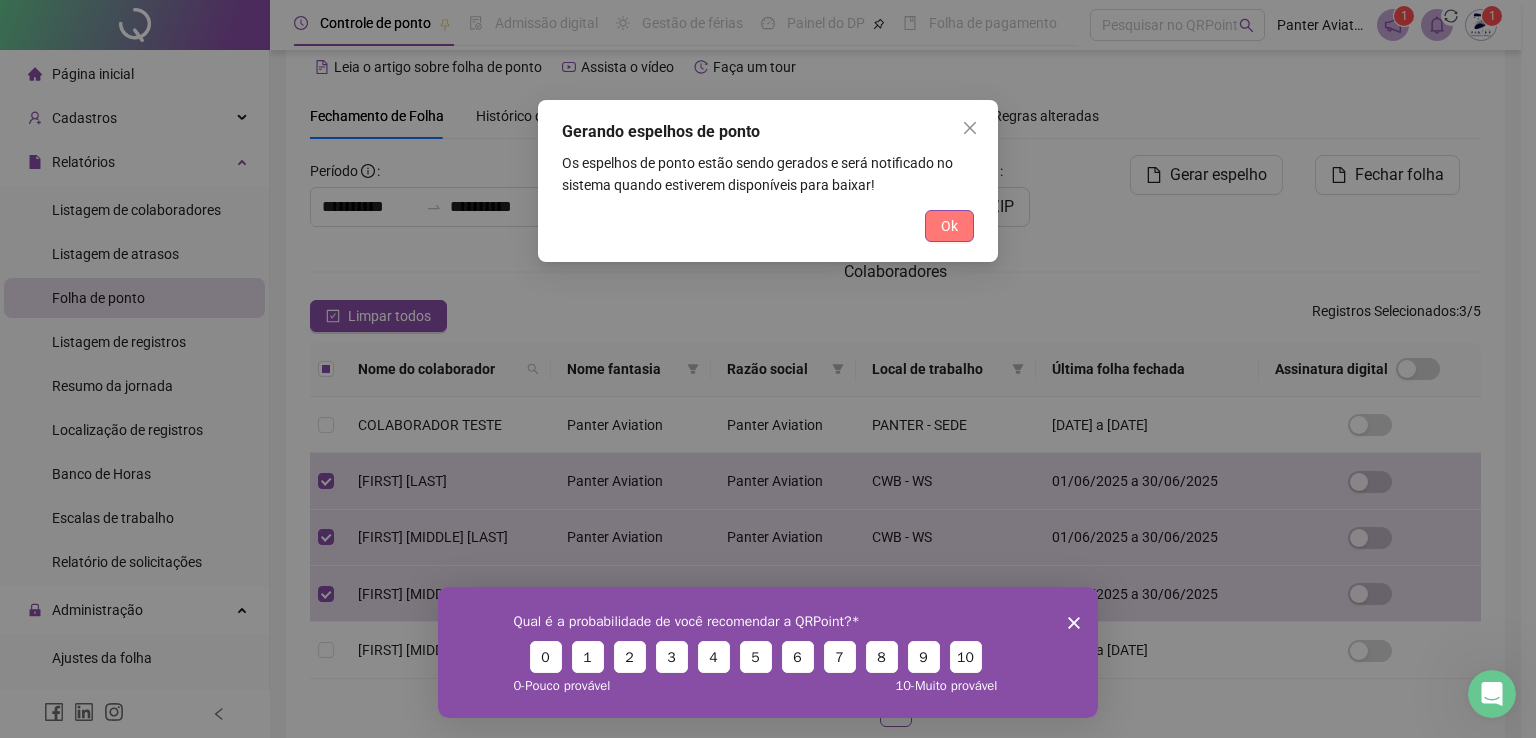 click on "Ok" at bounding box center (949, 226) 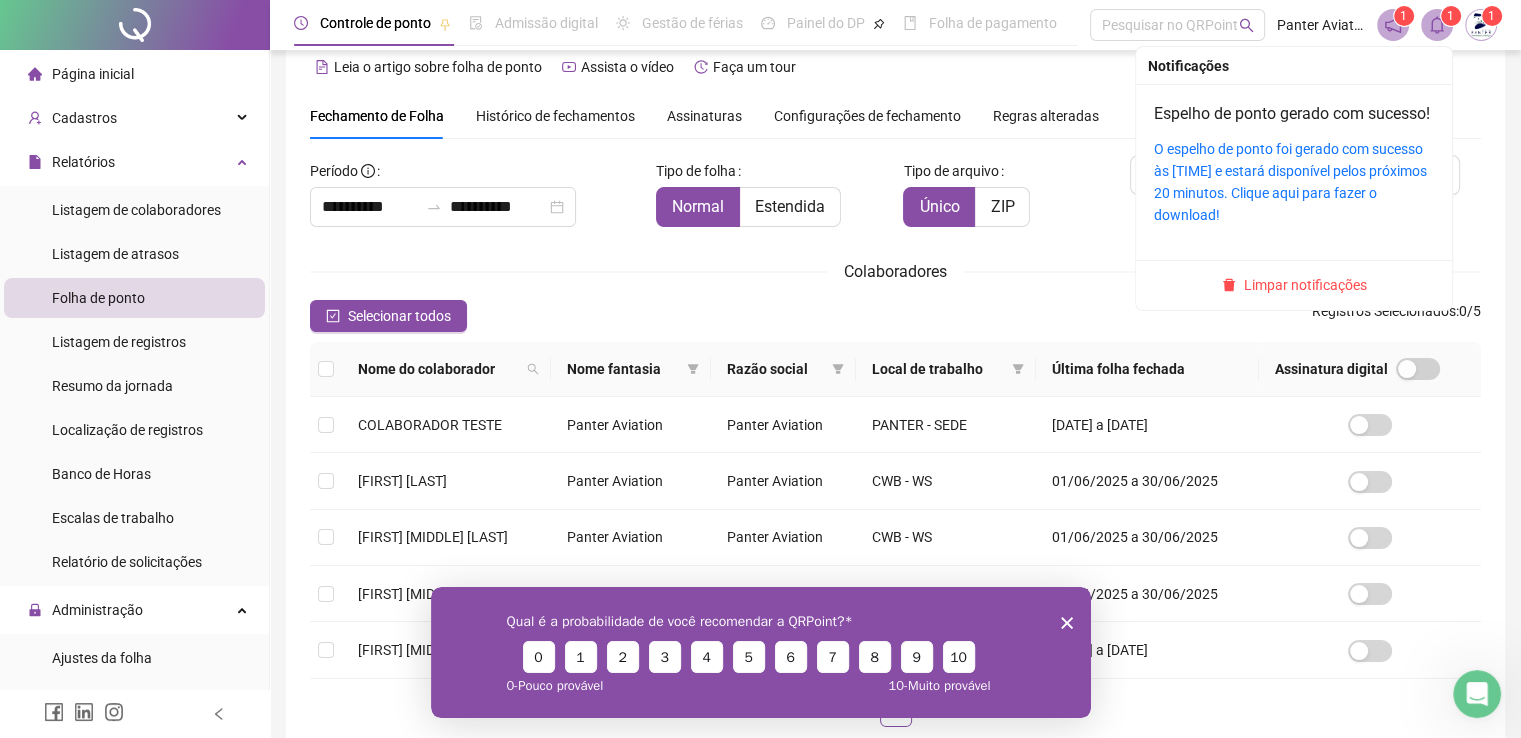 click on "1" at bounding box center [1450, 16] 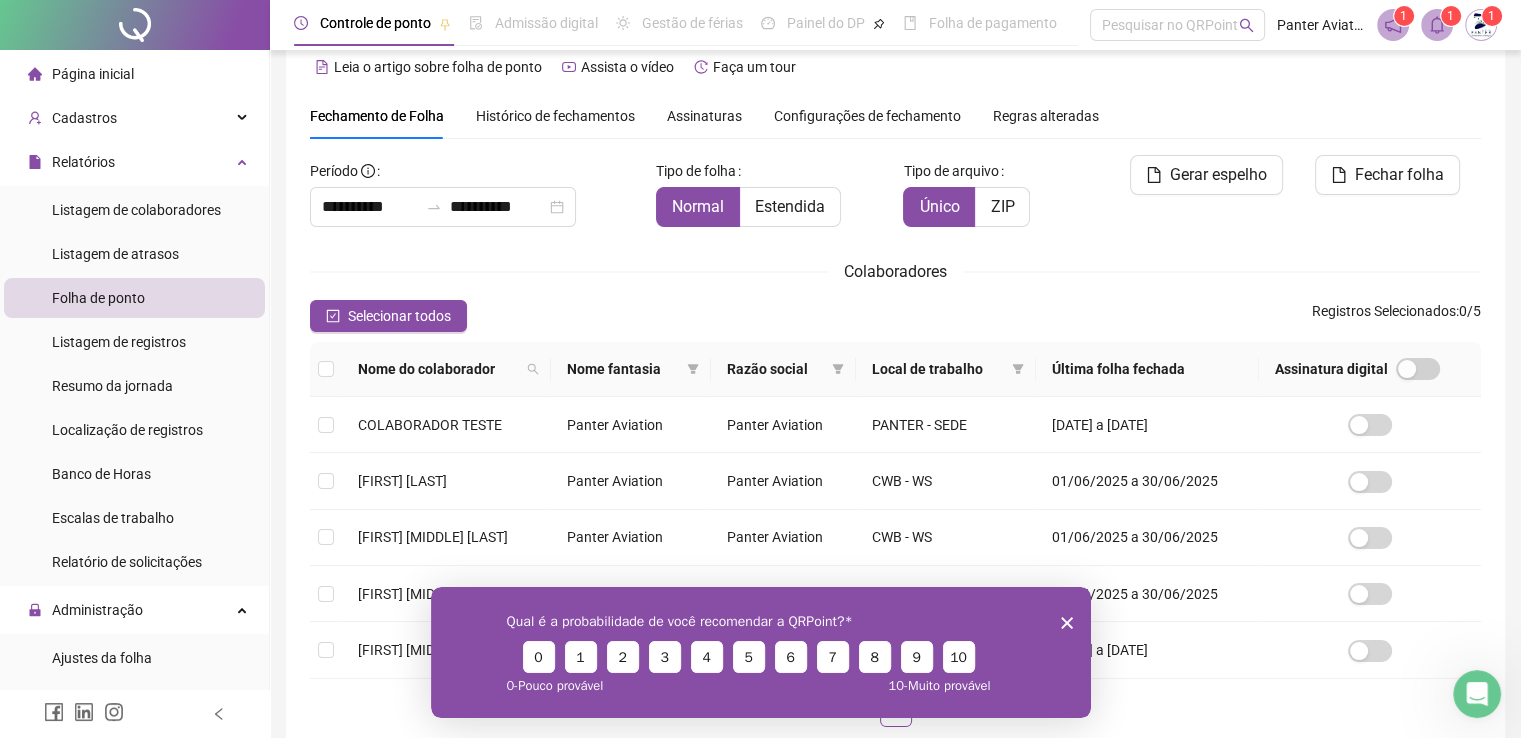 click 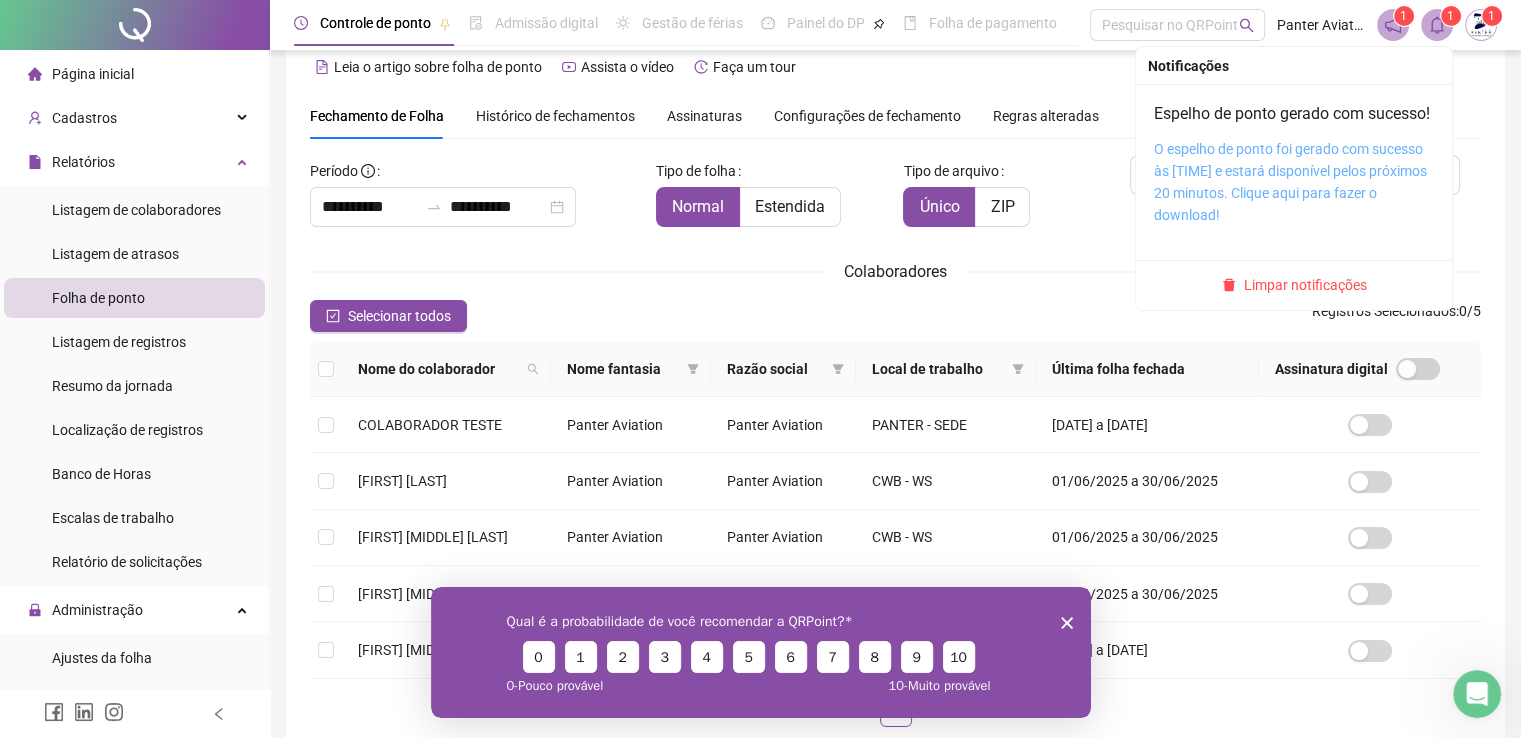 click on "O espelho de ponto foi gerado com sucesso às 12:08:29 e estará disponível pelos próximos 20 minutos.
Clique aqui para fazer o download!" at bounding box center (1290, 182) 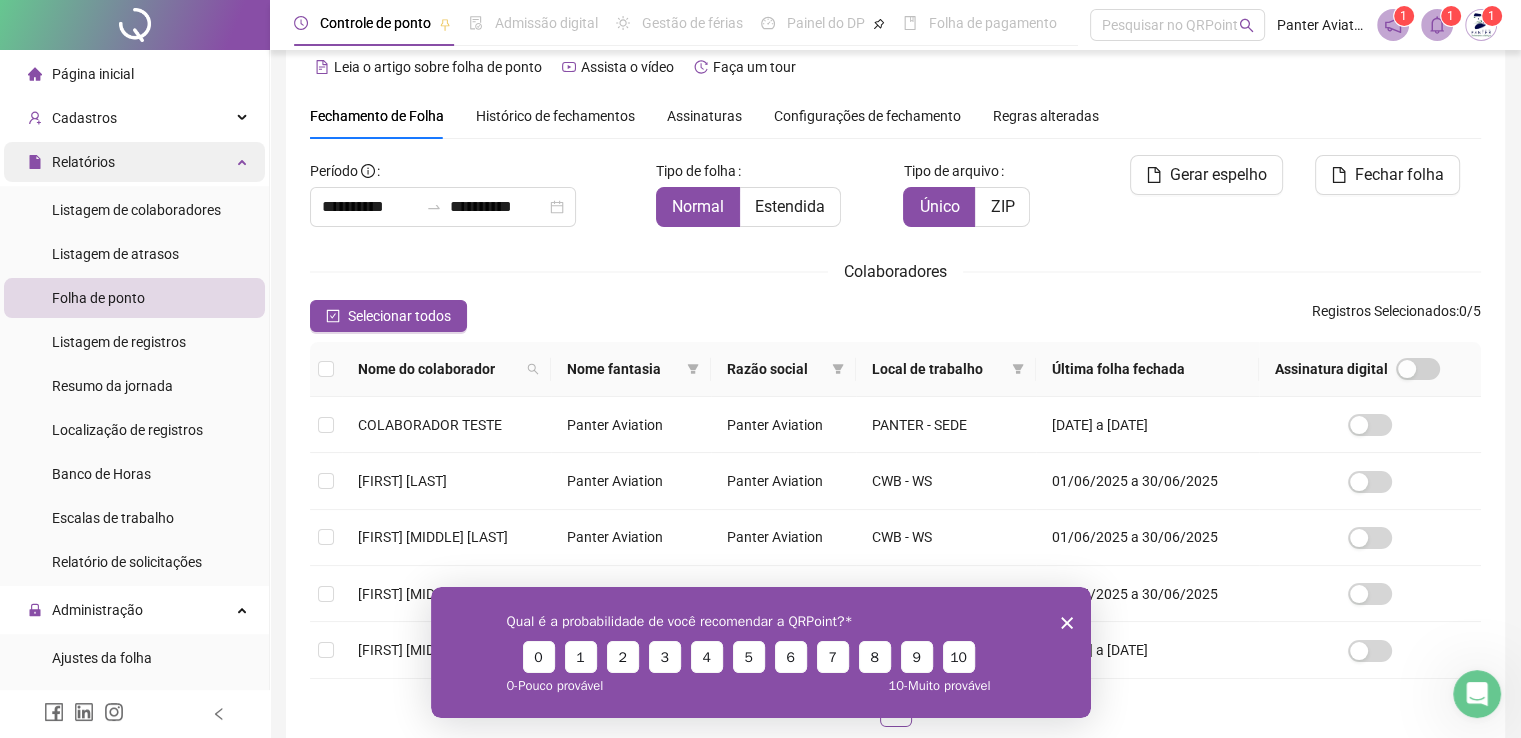 click on "Relatórios" at bounding box center [83, 162] 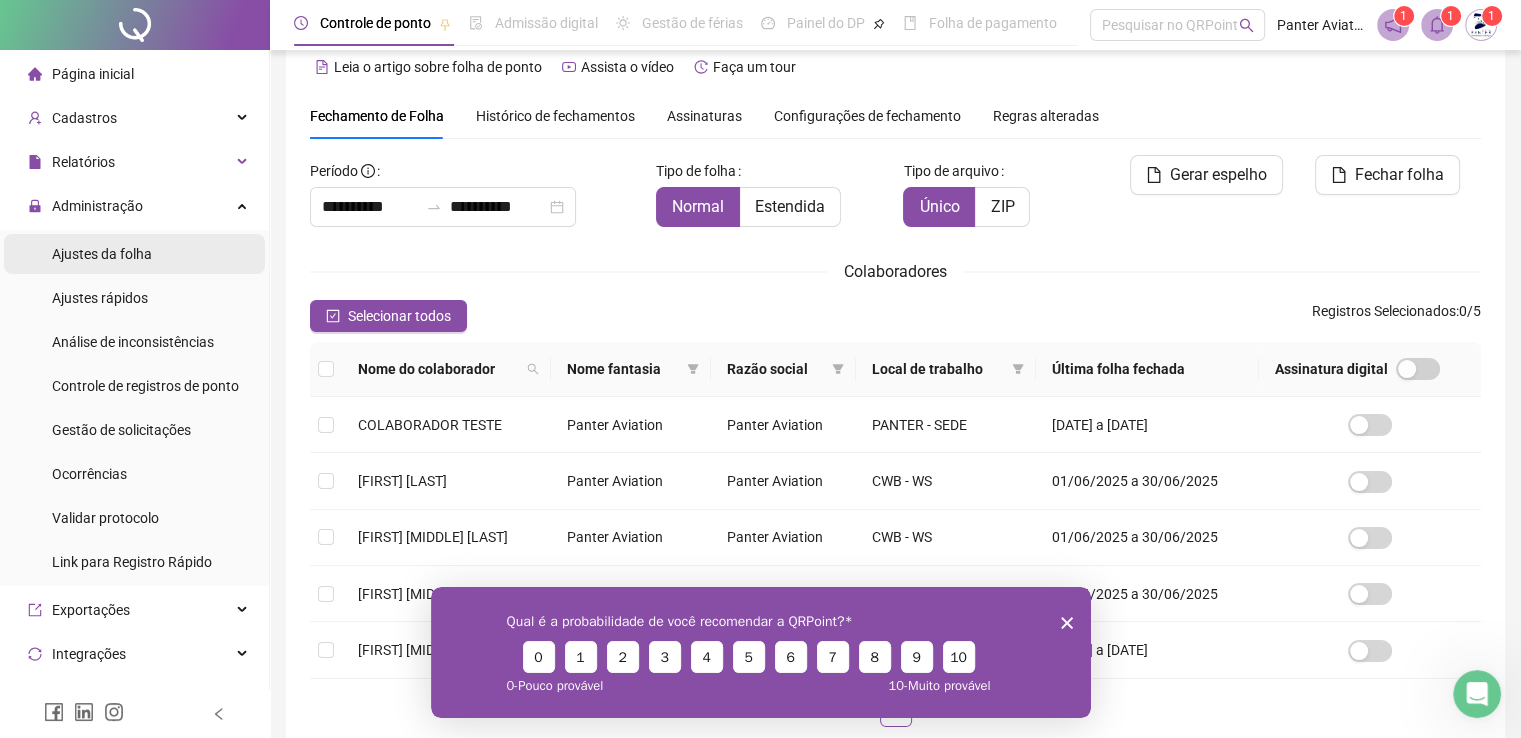 click on "Ajustes da folha" at bounding box center [102, 254] 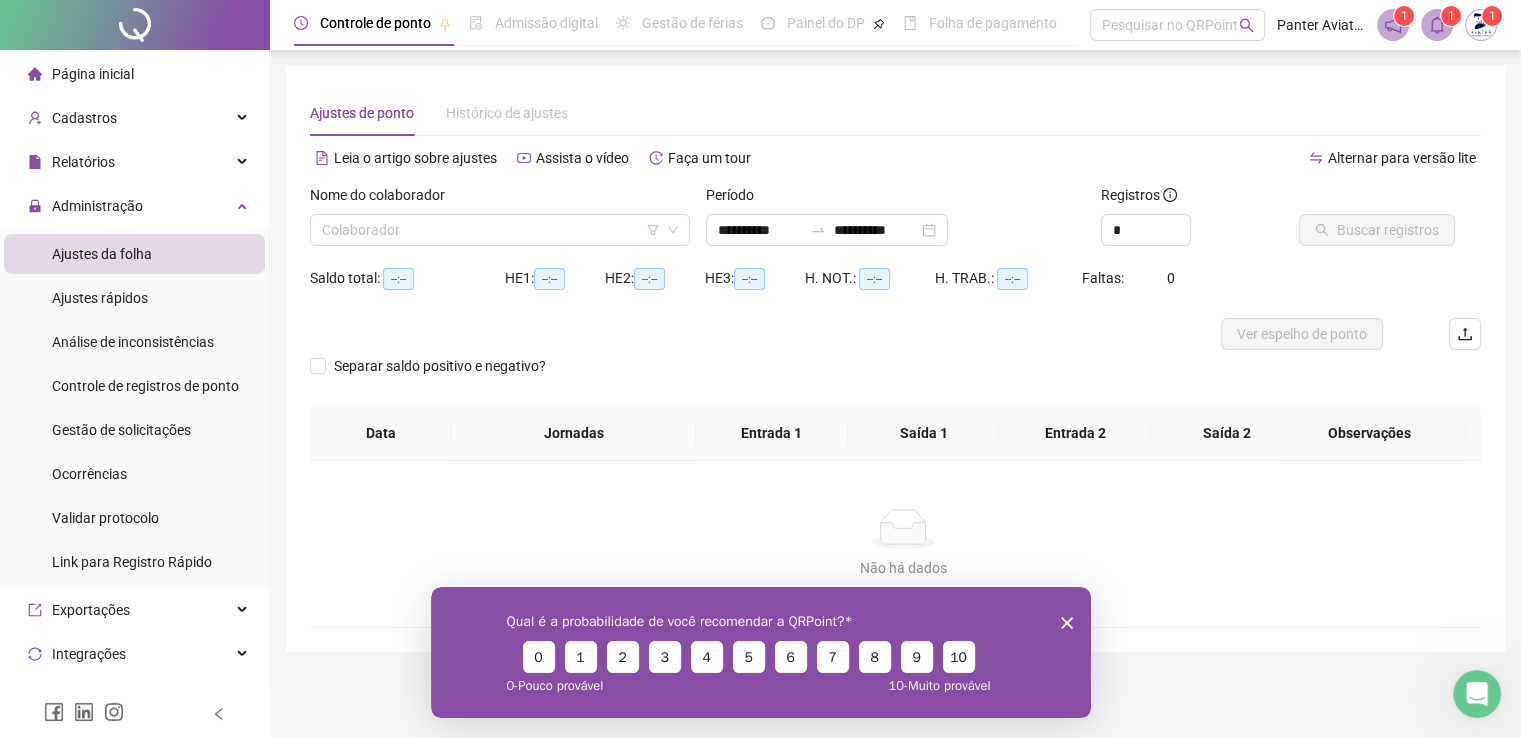 scroll, scrollTop: 0, scrollLeft: 0, axis: both 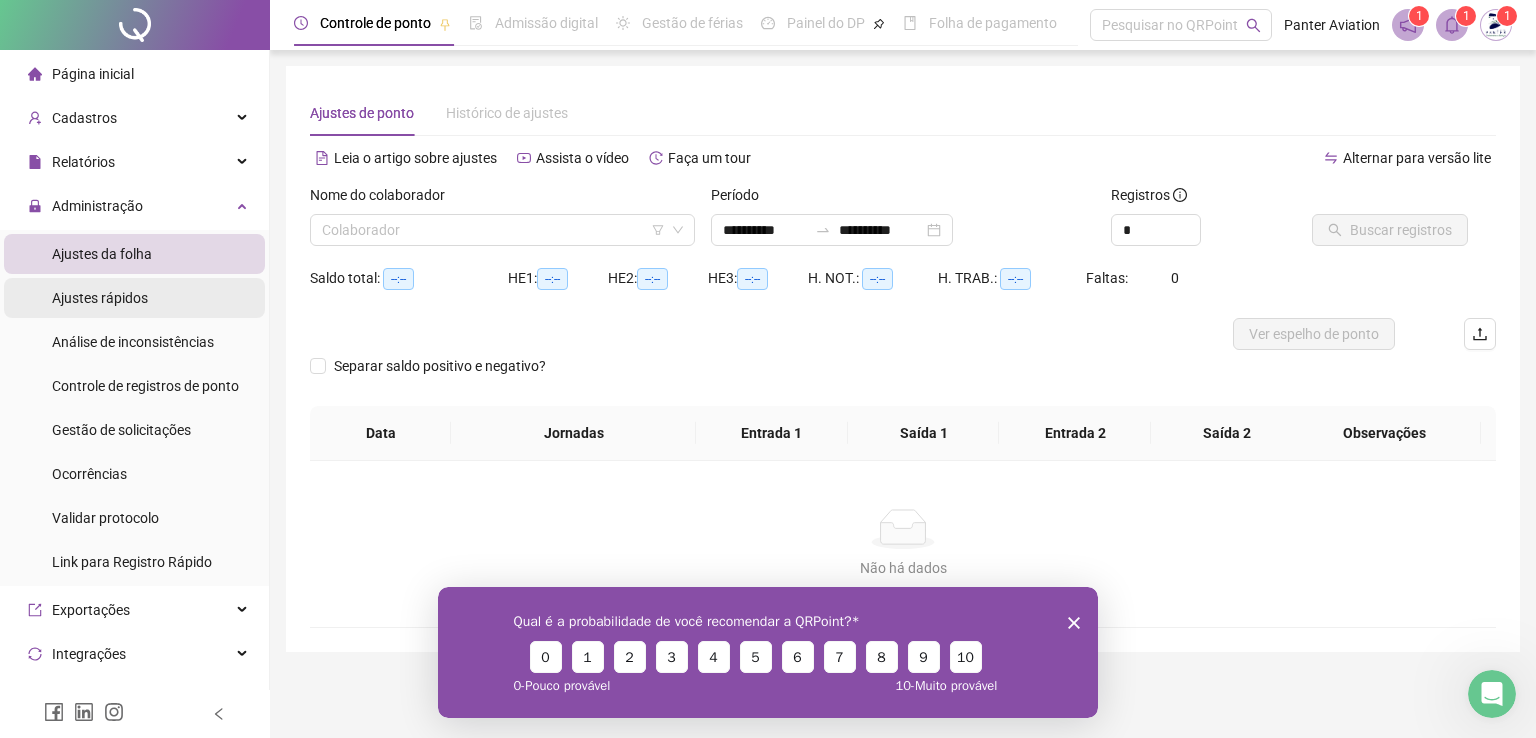 click on "Ajustes rápidos" at bounding box center [100, 298] 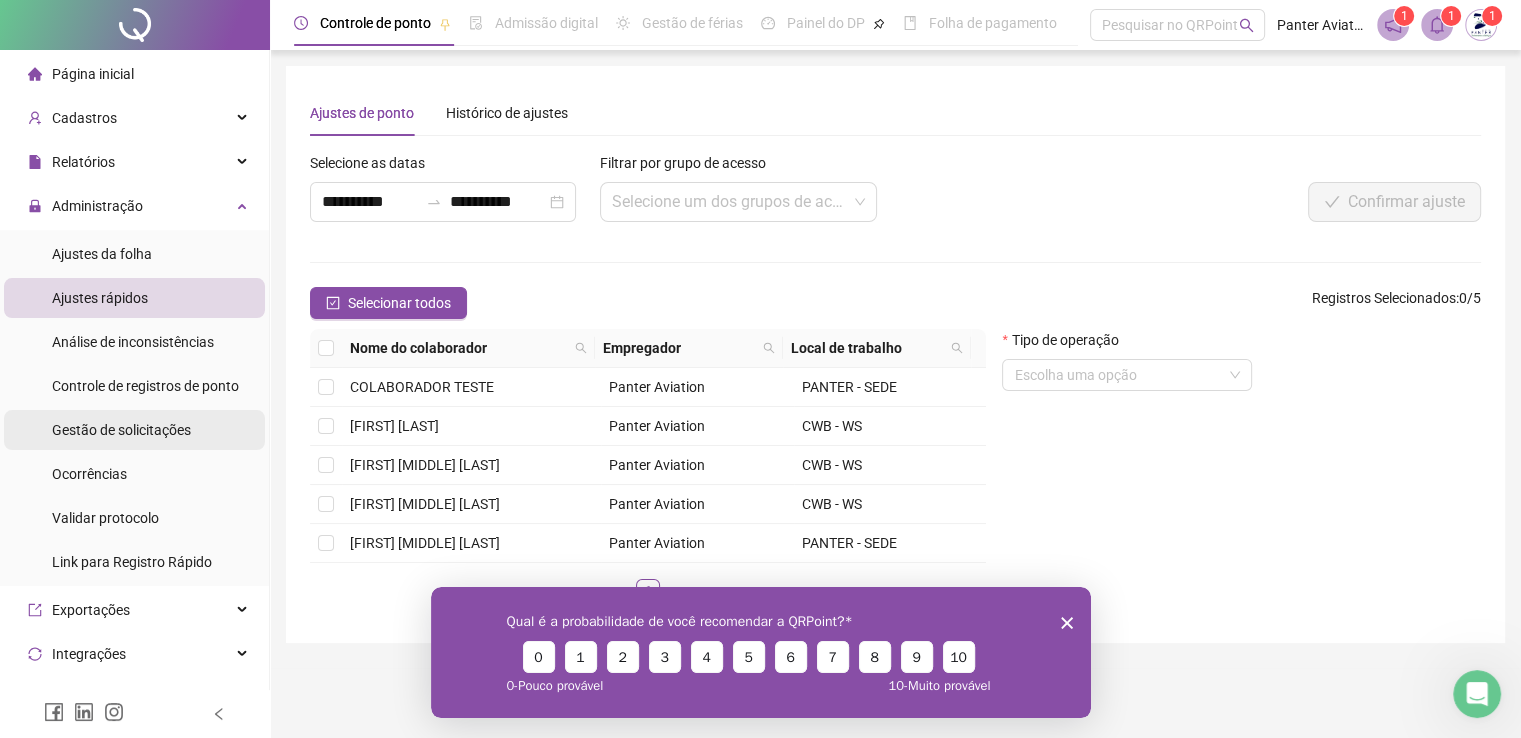 click on "Gestão de solicitações" at bounding box center [121, 430] 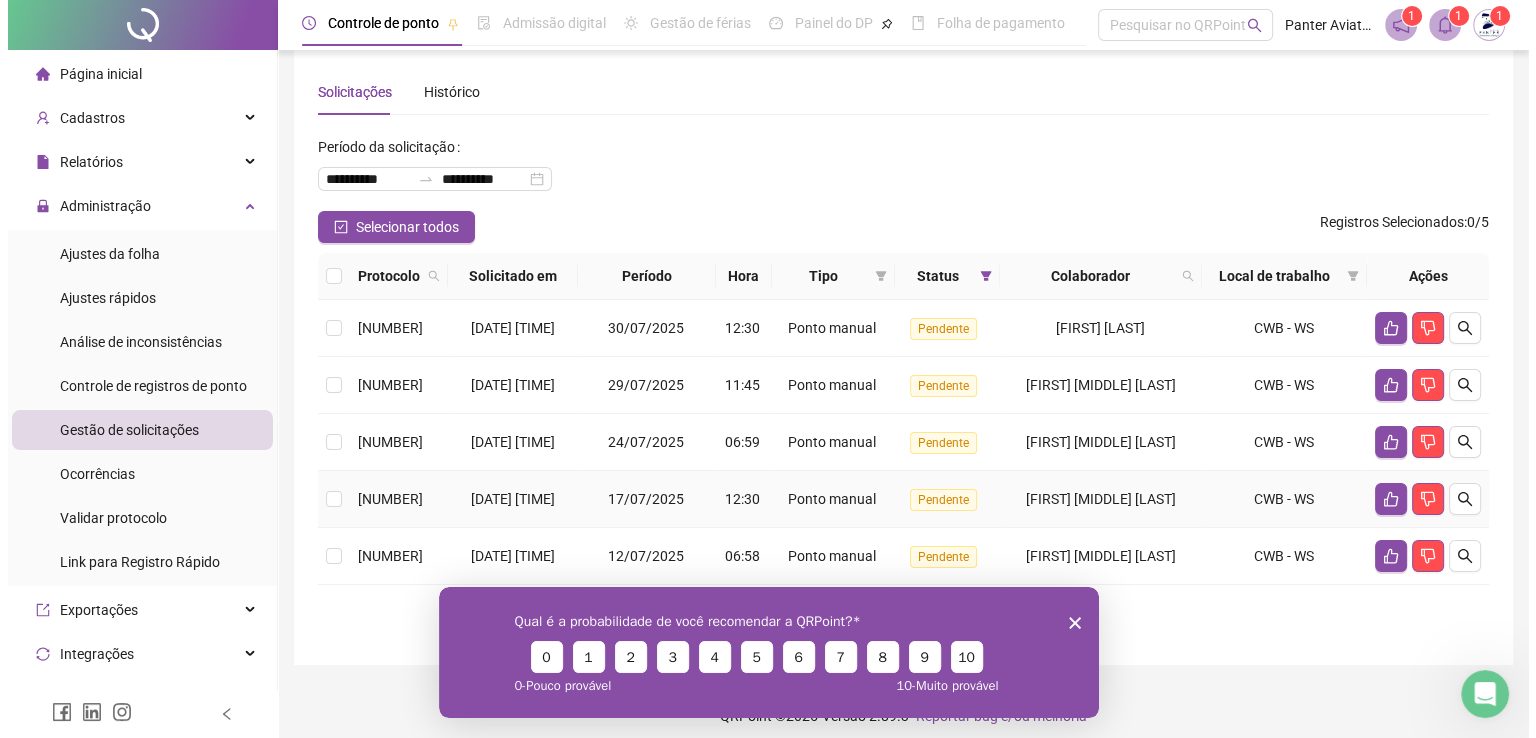 scroll, scrollTop: 33, scrollLeft: 0, axis: vertical 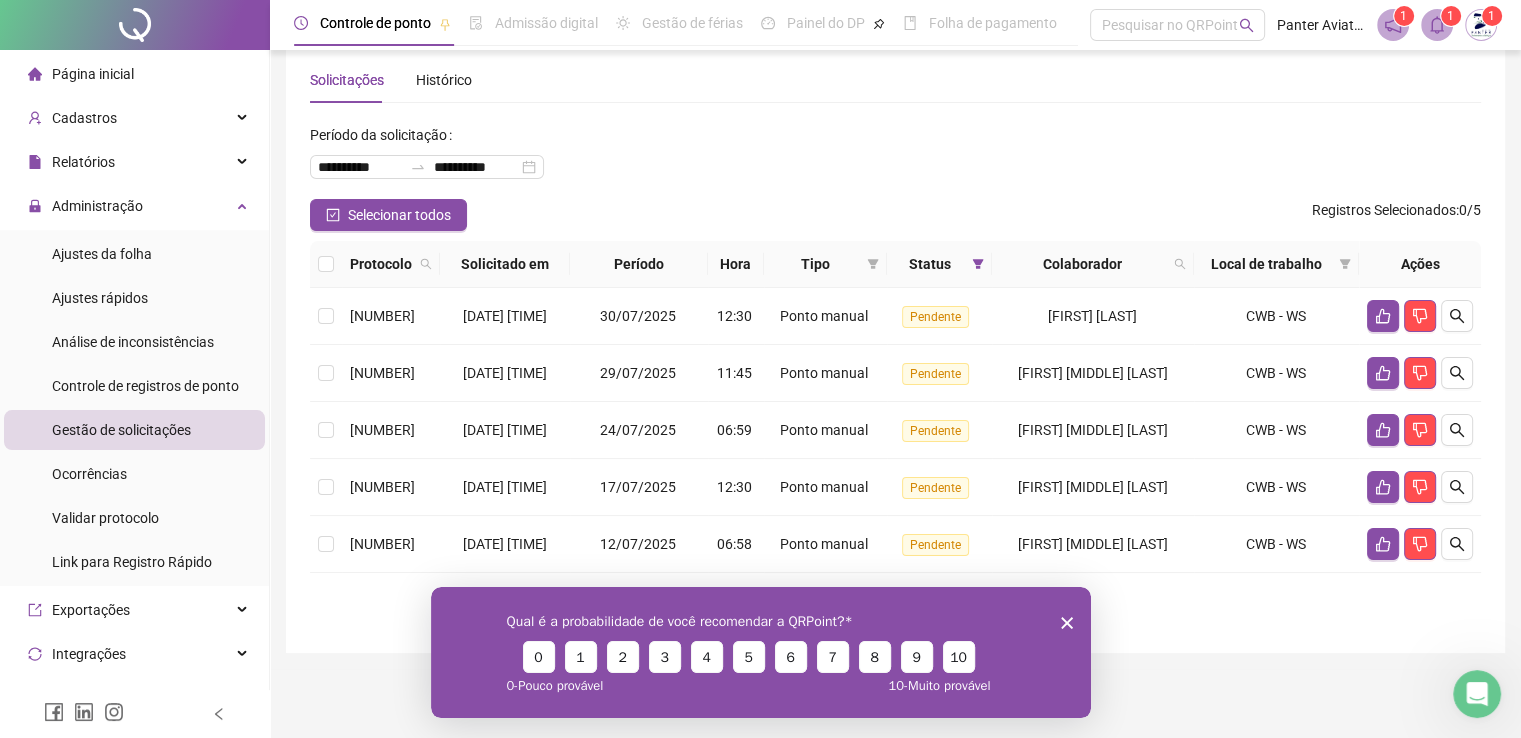 click 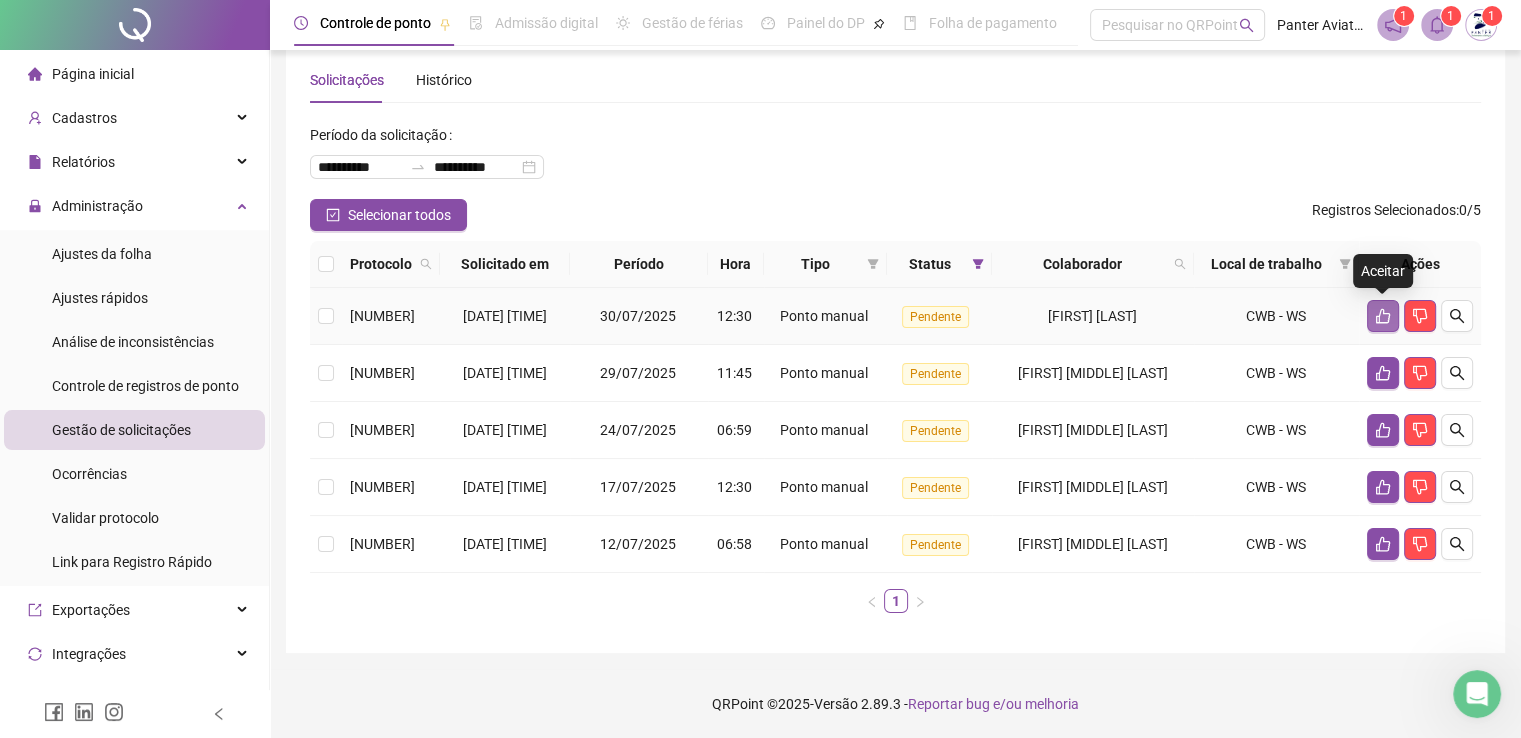 click 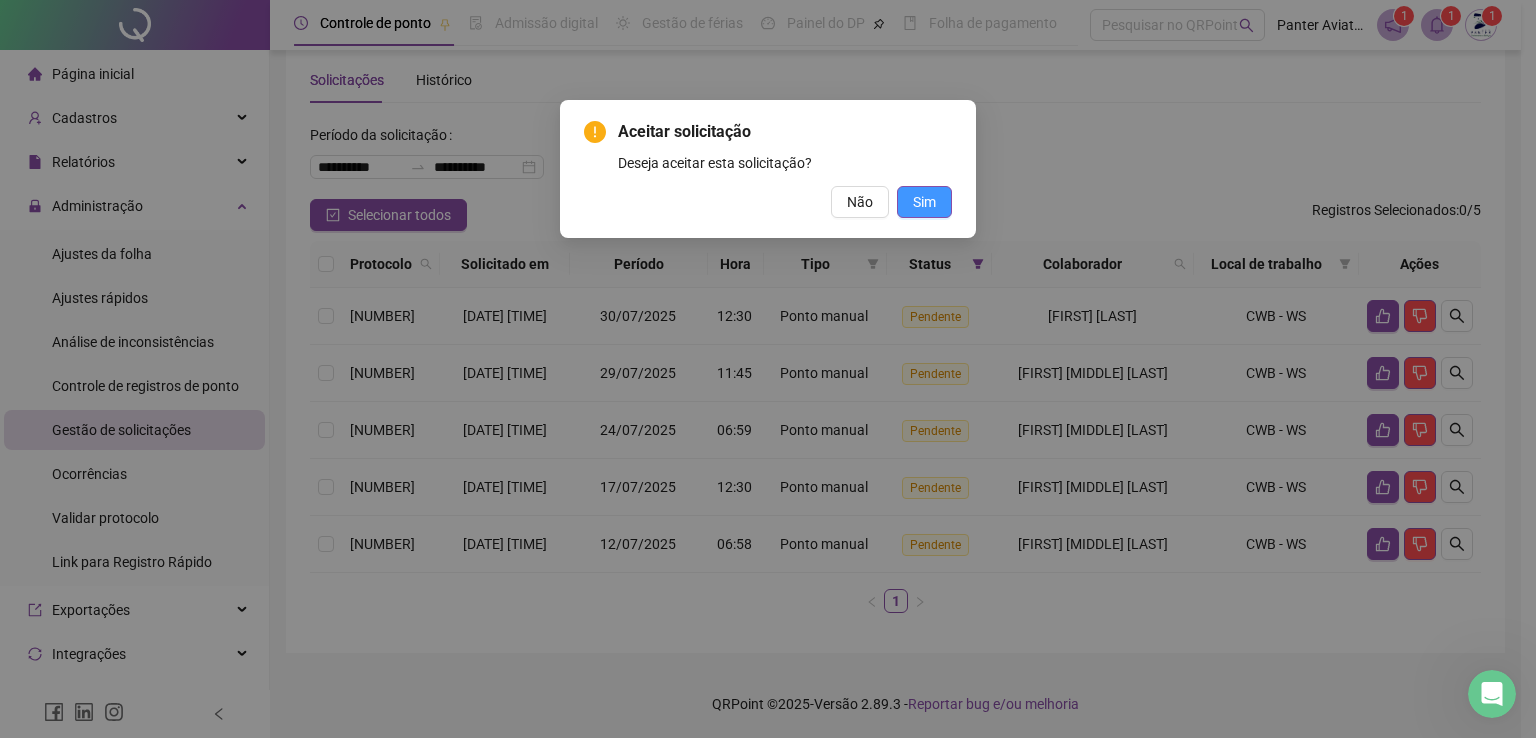 click on "Sim" at bounding box center (924, 202) 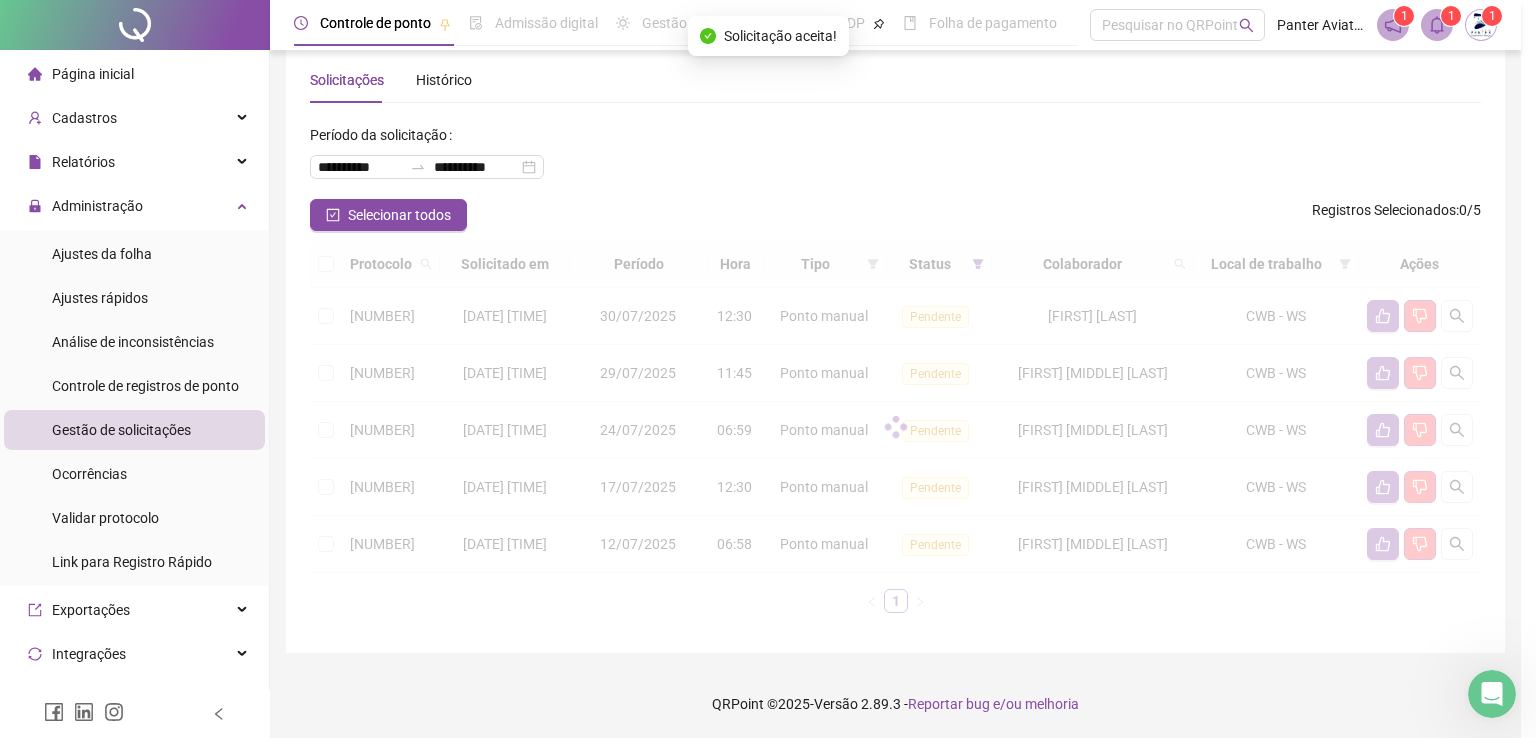 scroll, scrollTop: 0, scrollLeft: 0, axis: both 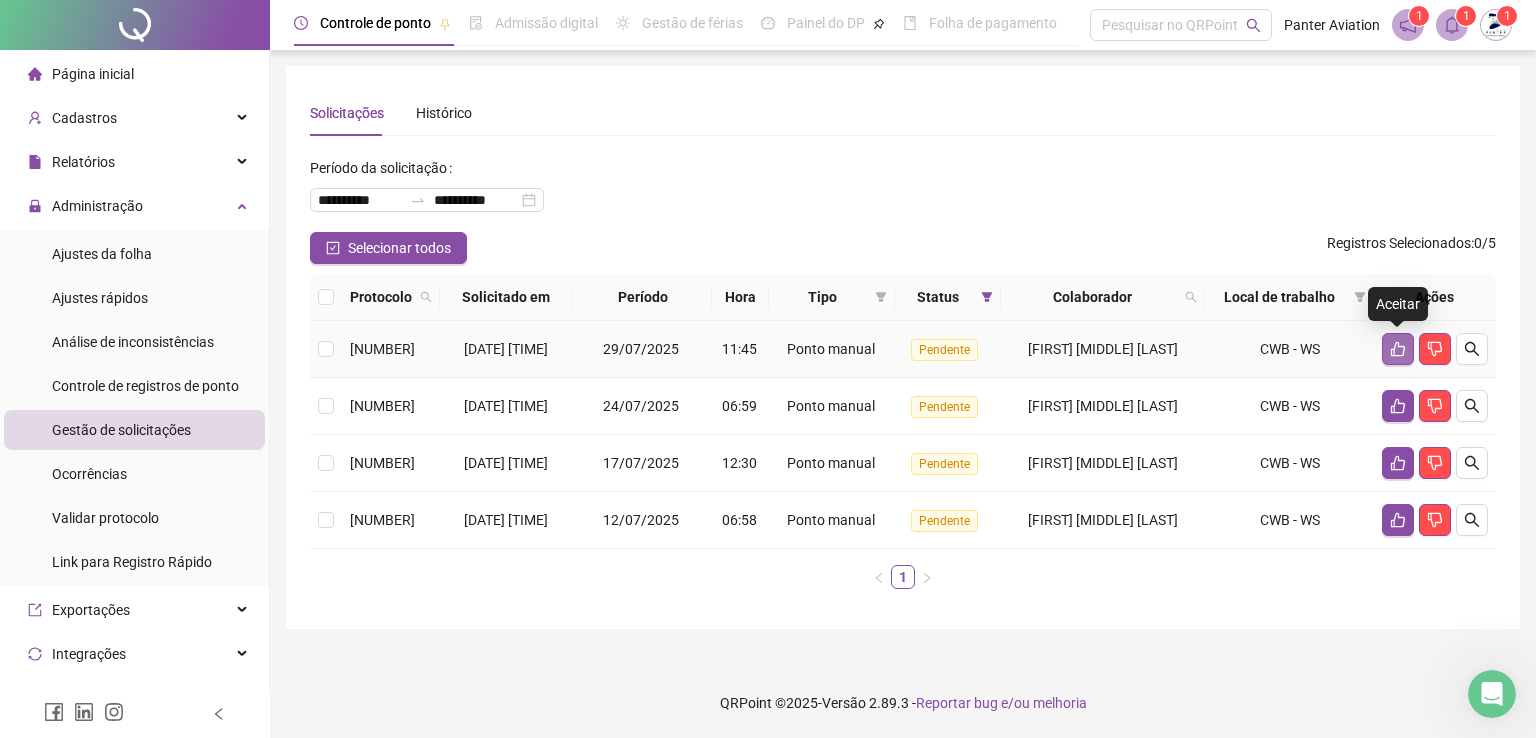 click 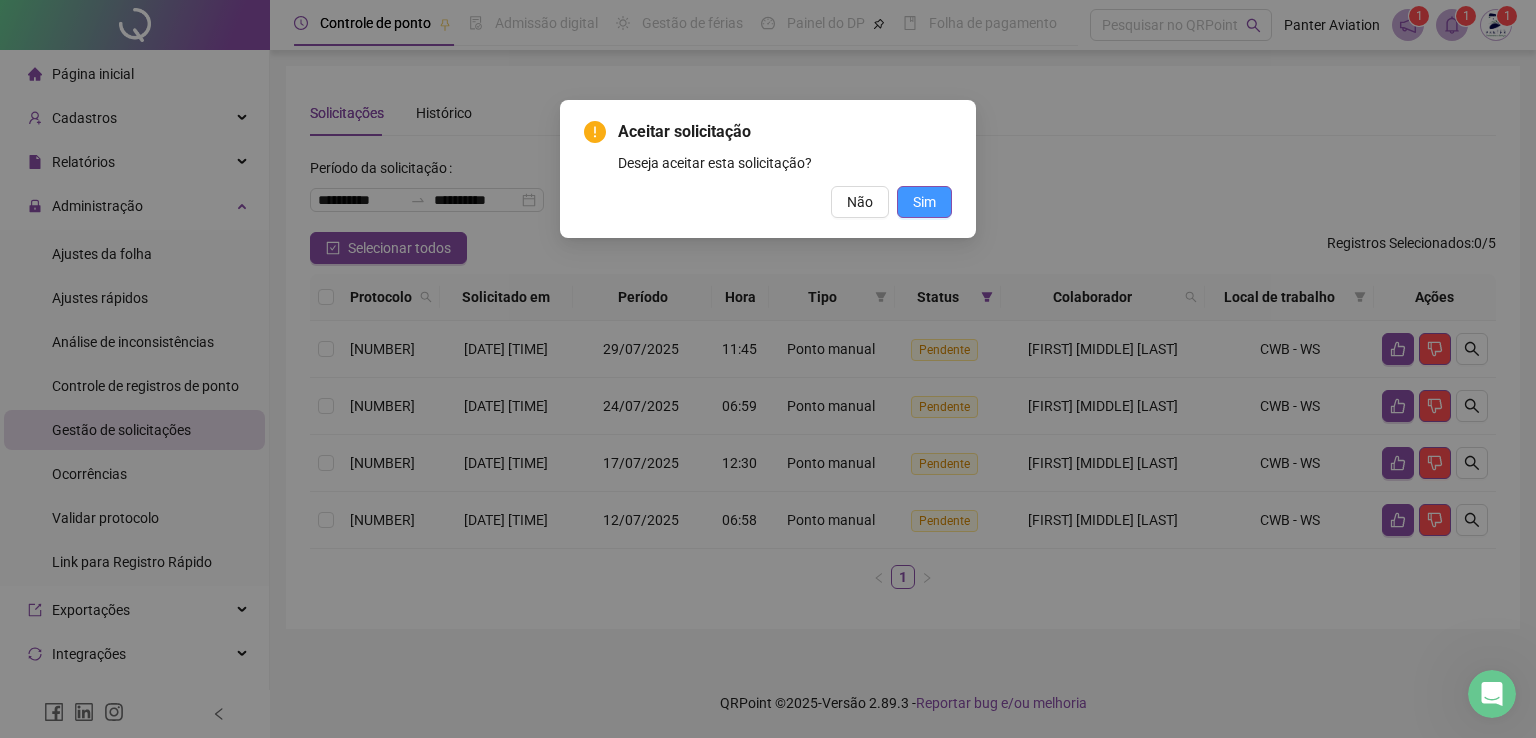 click on "Sim" at bounding box center (924, 202) 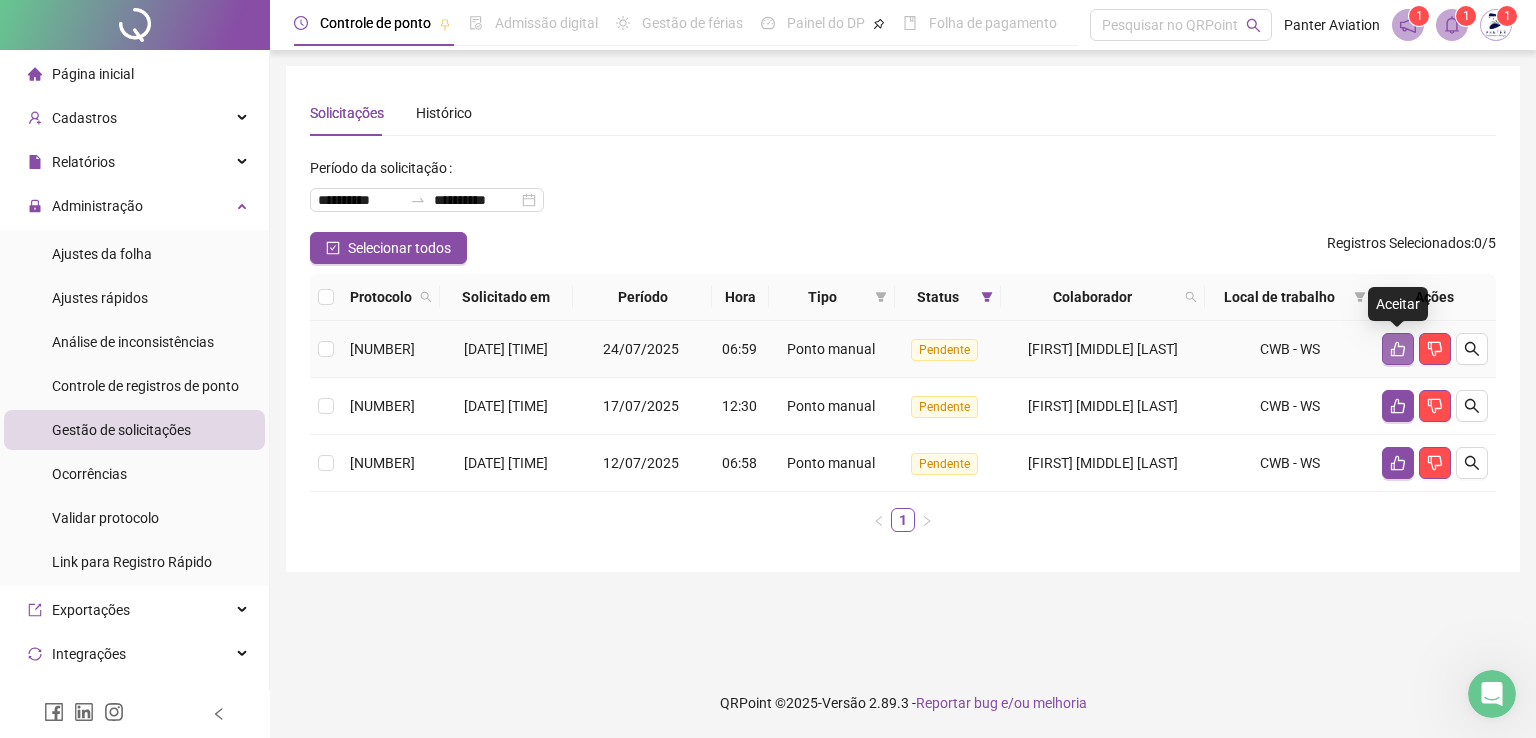 click 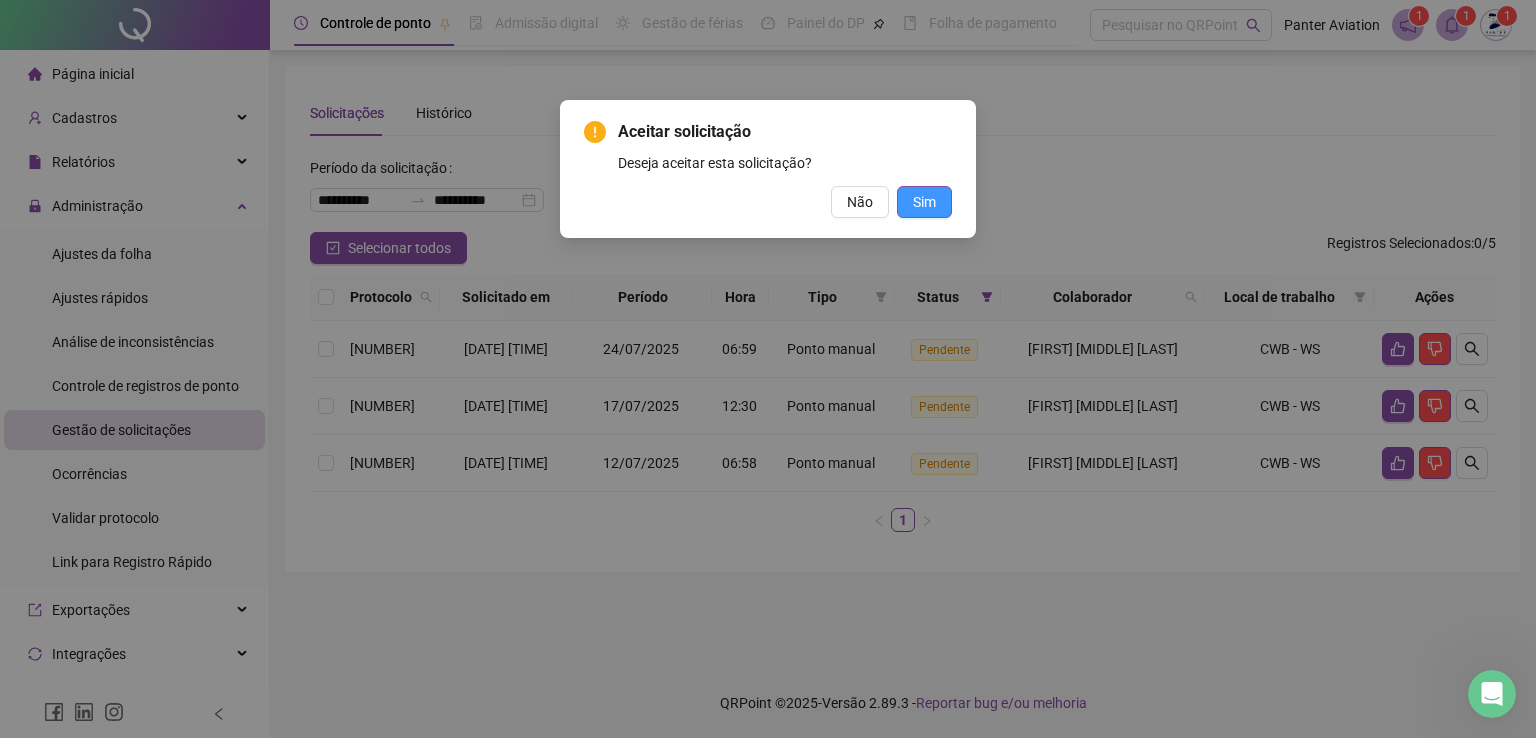 click on "Sim" at bounding box center [924, 202] 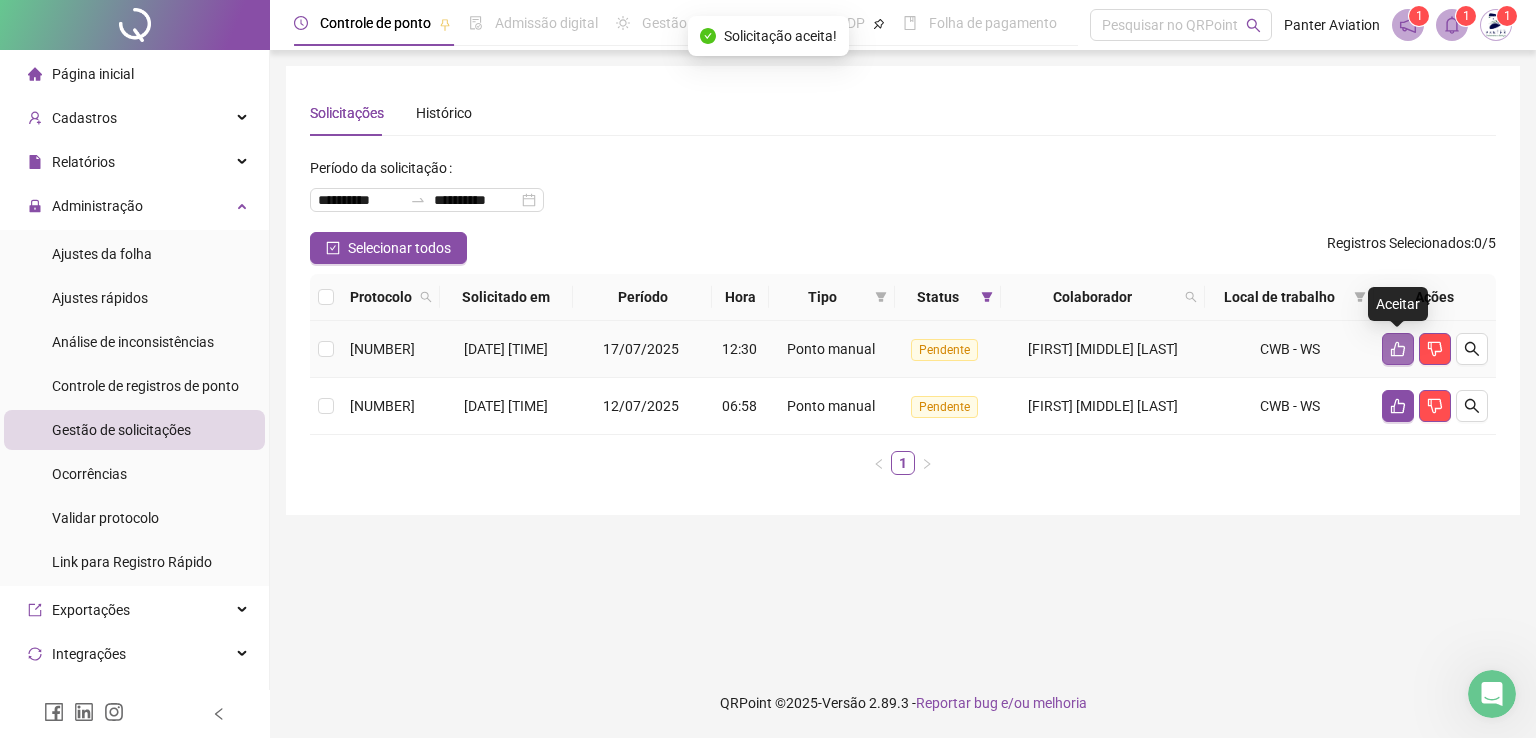 click 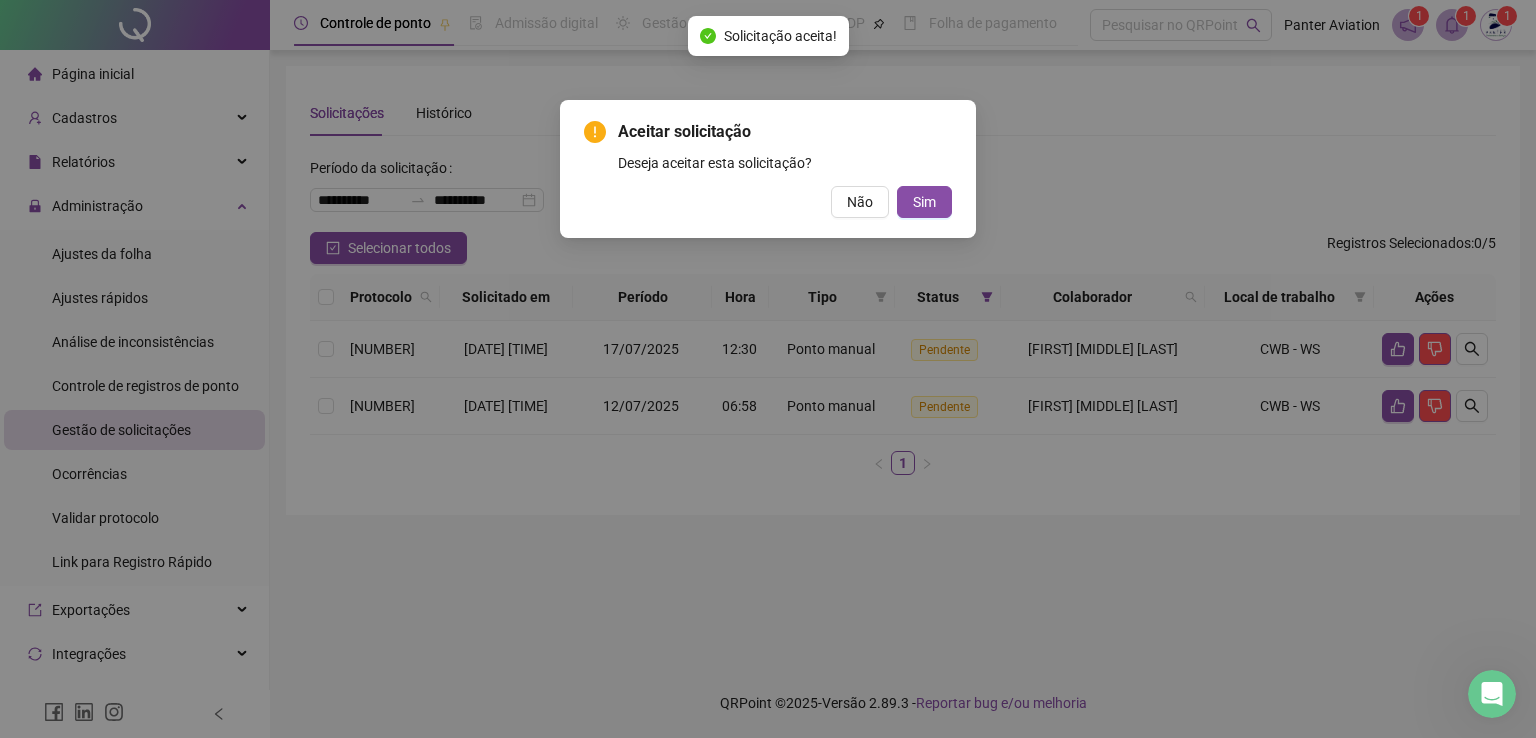 drag, startPoint x: 932, startPoint y: 207, endPoint x: 1004, endPoint y: 237, distance: 78 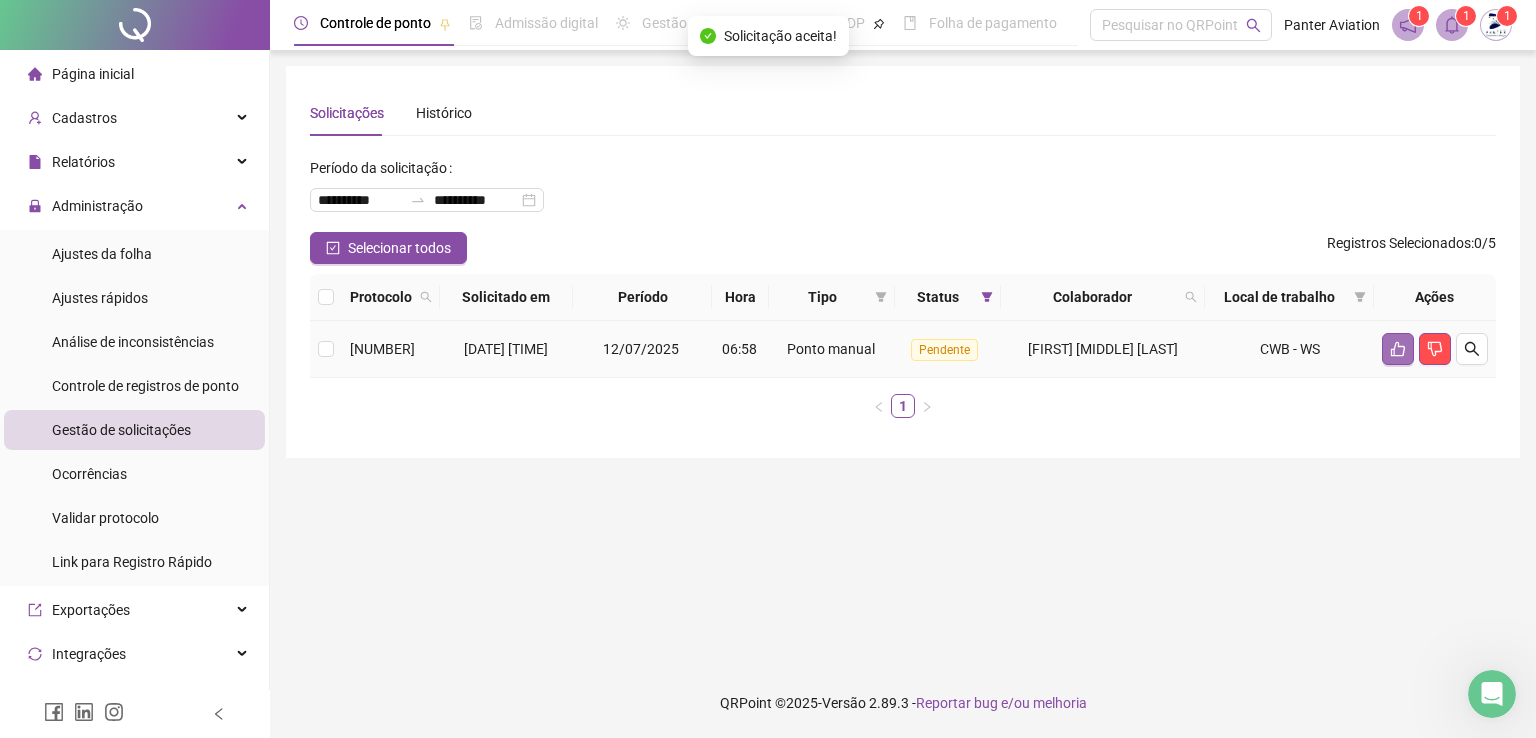 click at bounding box center (1398, 349) 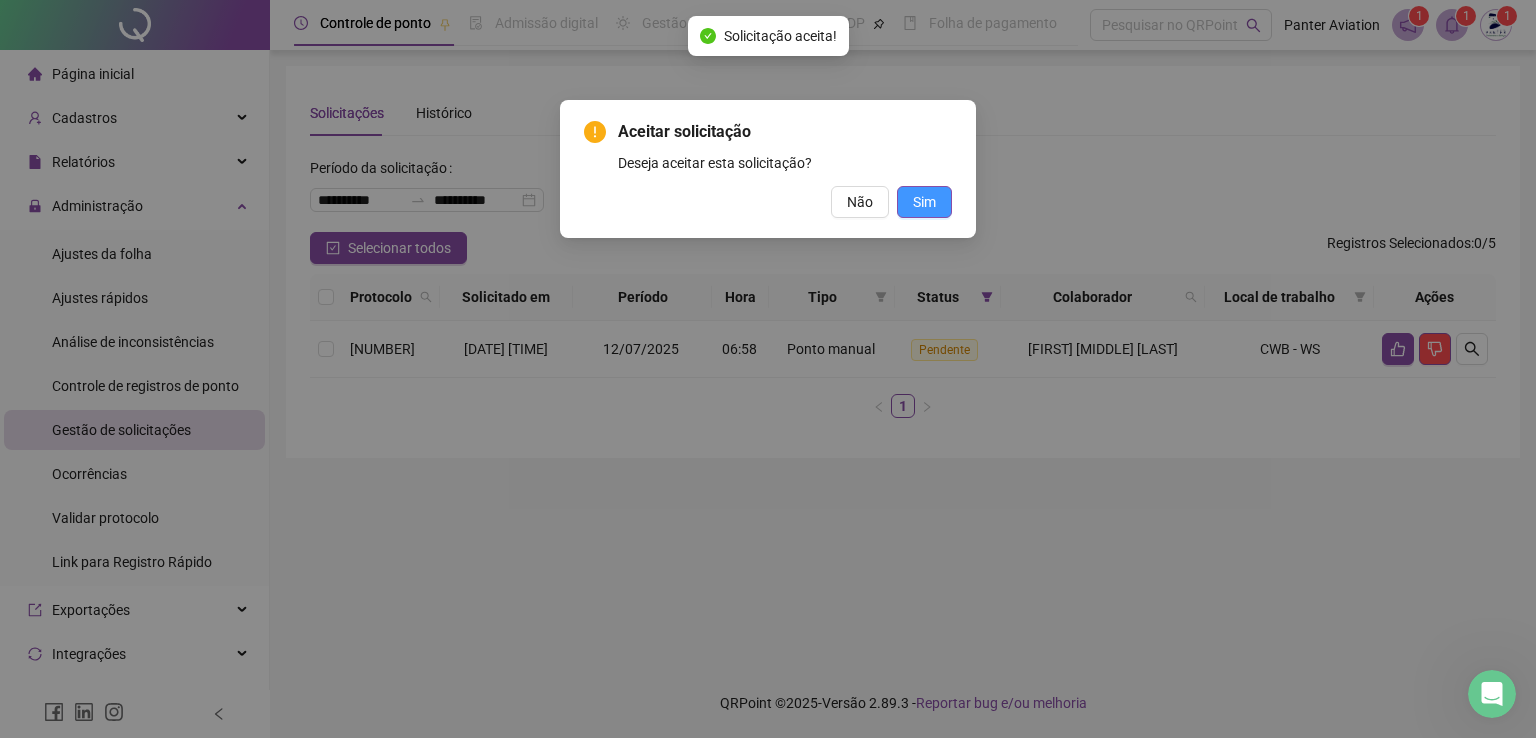 click on "Sim" at bounding box center [924, 202] 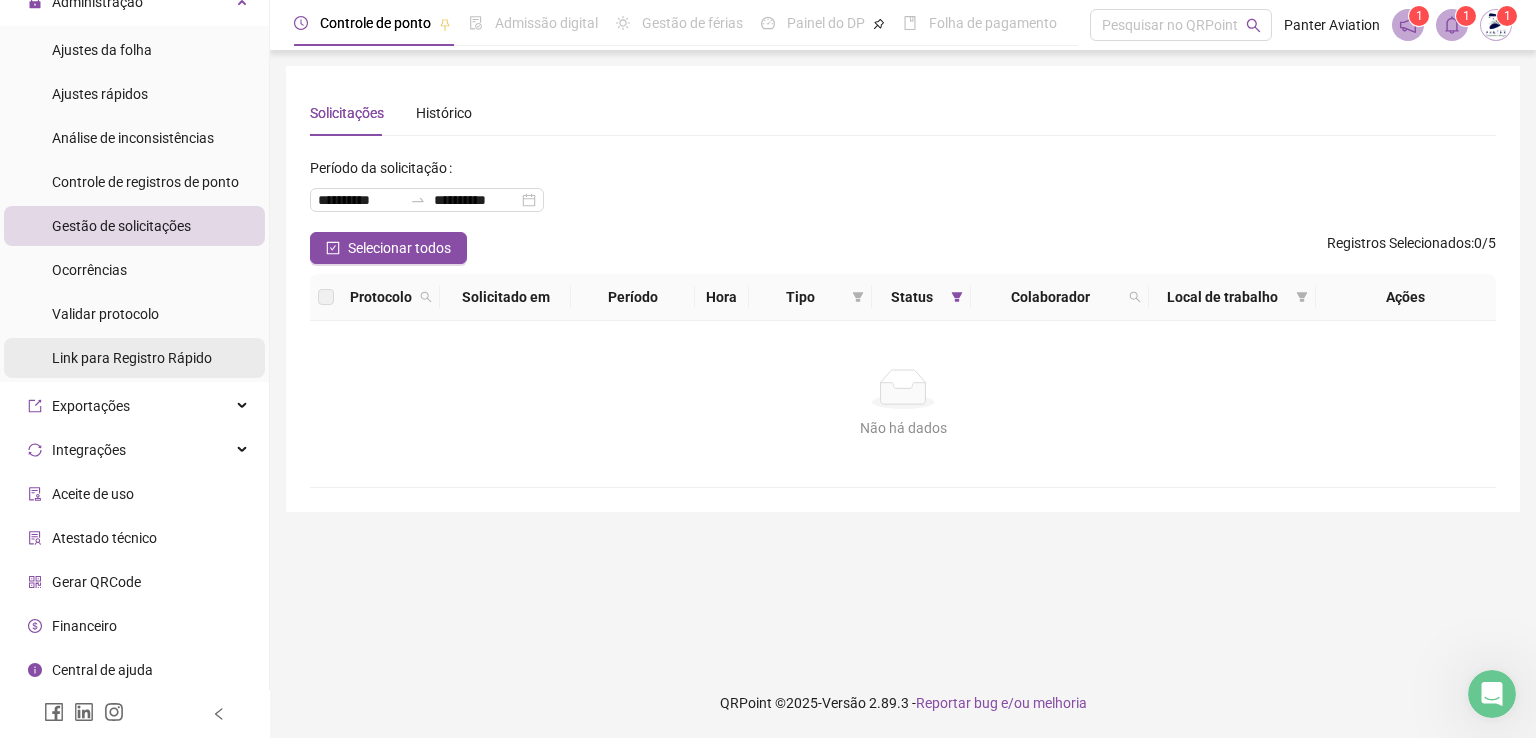 scroll, scrollTop: 0, scrollLeft: 0, axis: both 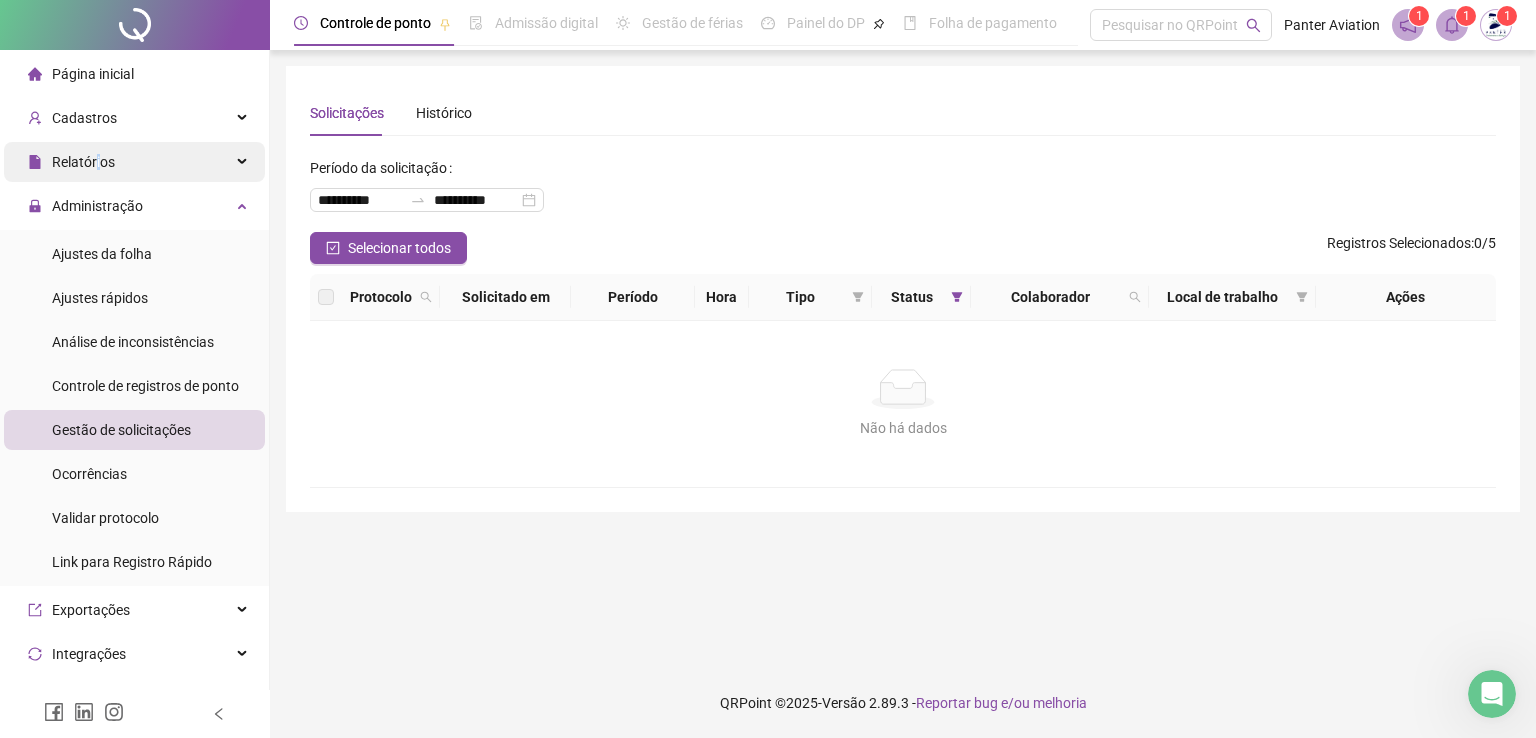 click on "Relatórios" at bounding box center (83, 162) 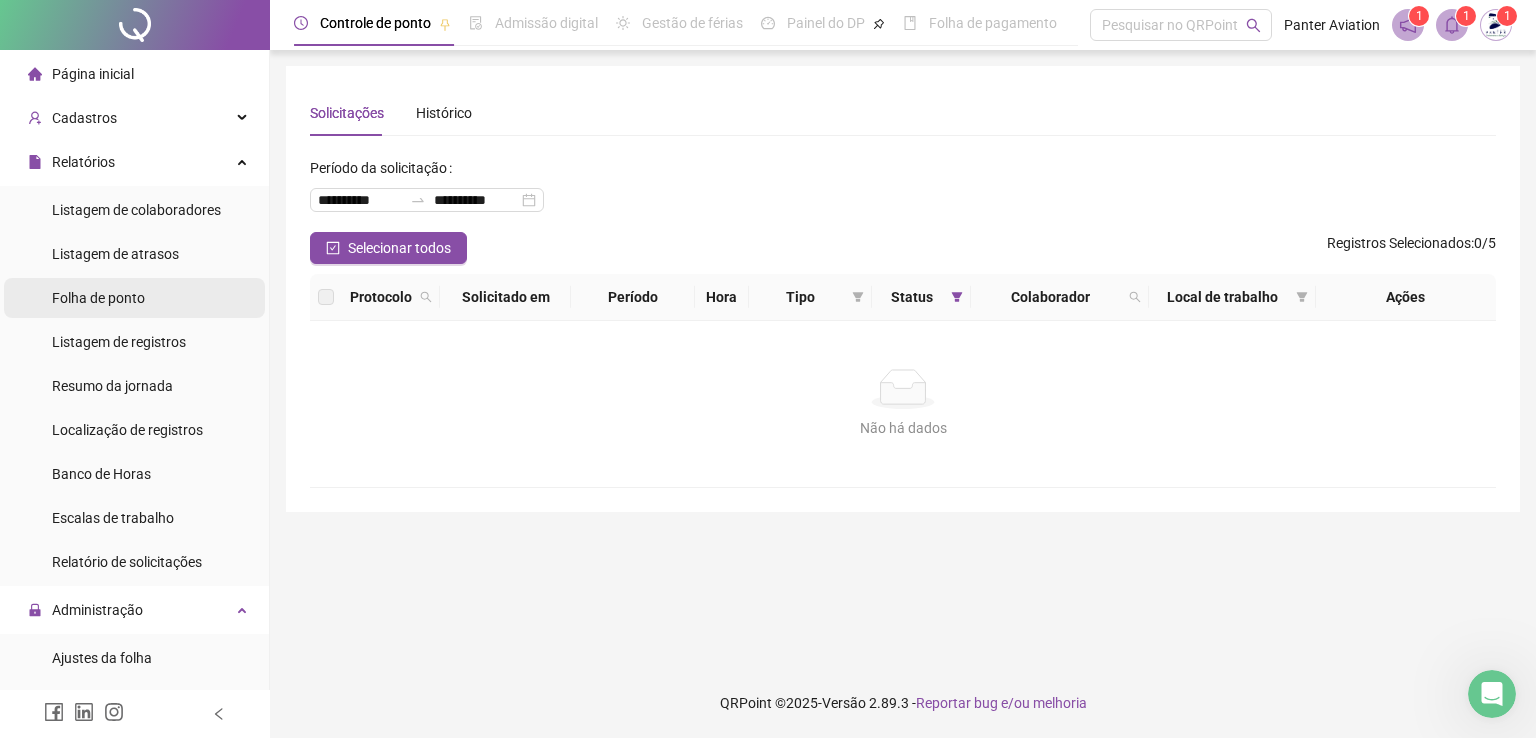 click on "Folha de ponto" at bounding box center [98, 298] 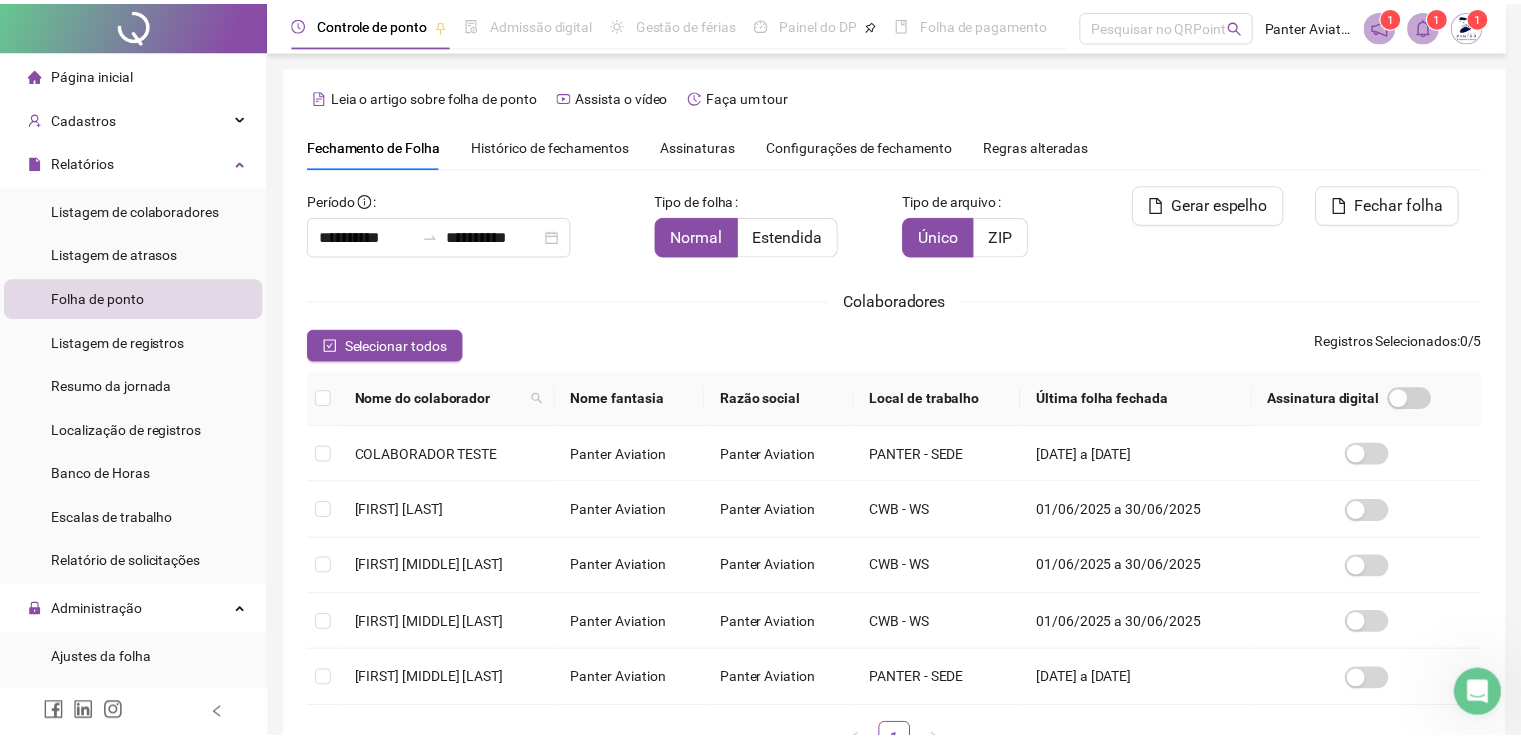 scroll, scrollTop: 29, scrollLeft: 0, axis: vertical 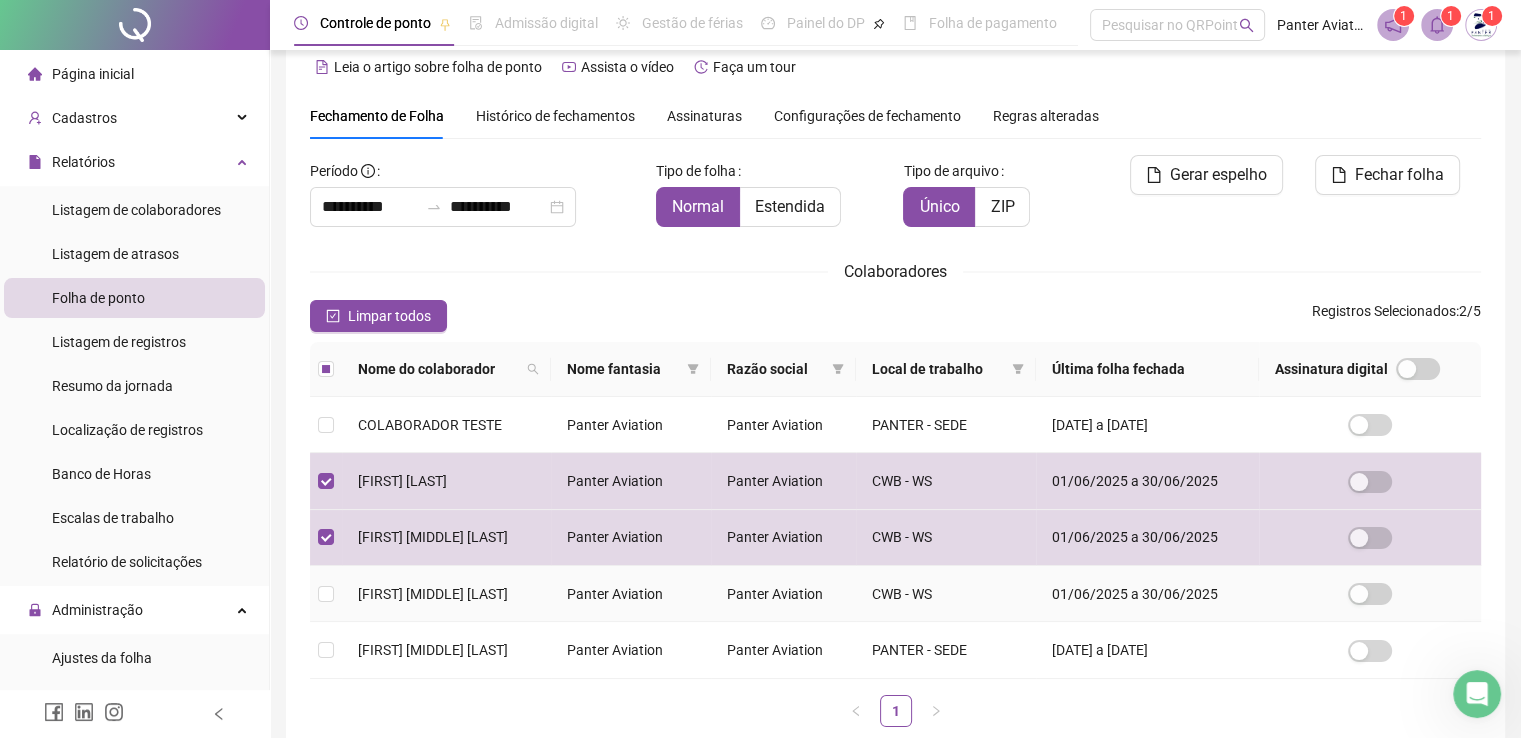 click at bounding box center (326, 594) 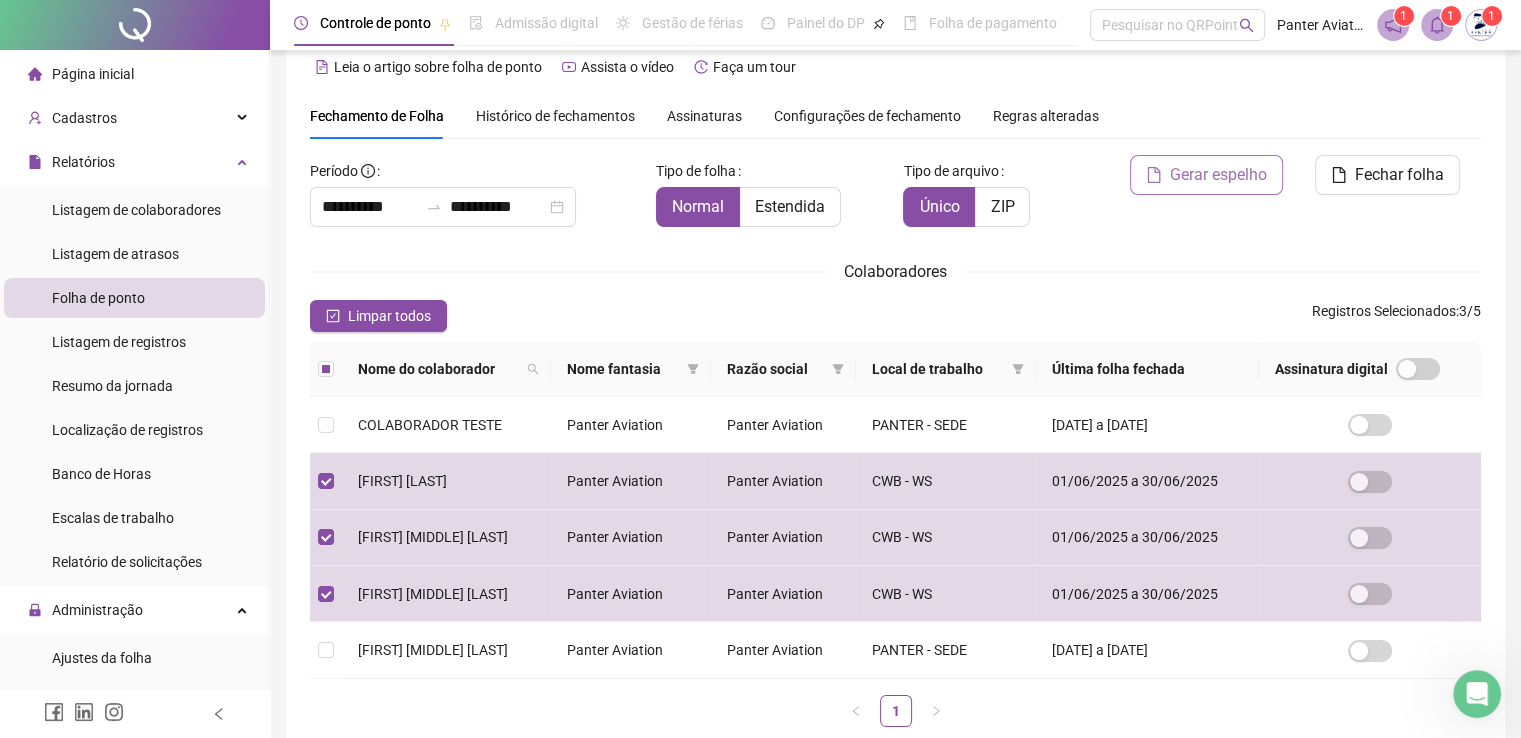 click on "Gerar espelho" at bounding box center (1218, 175) 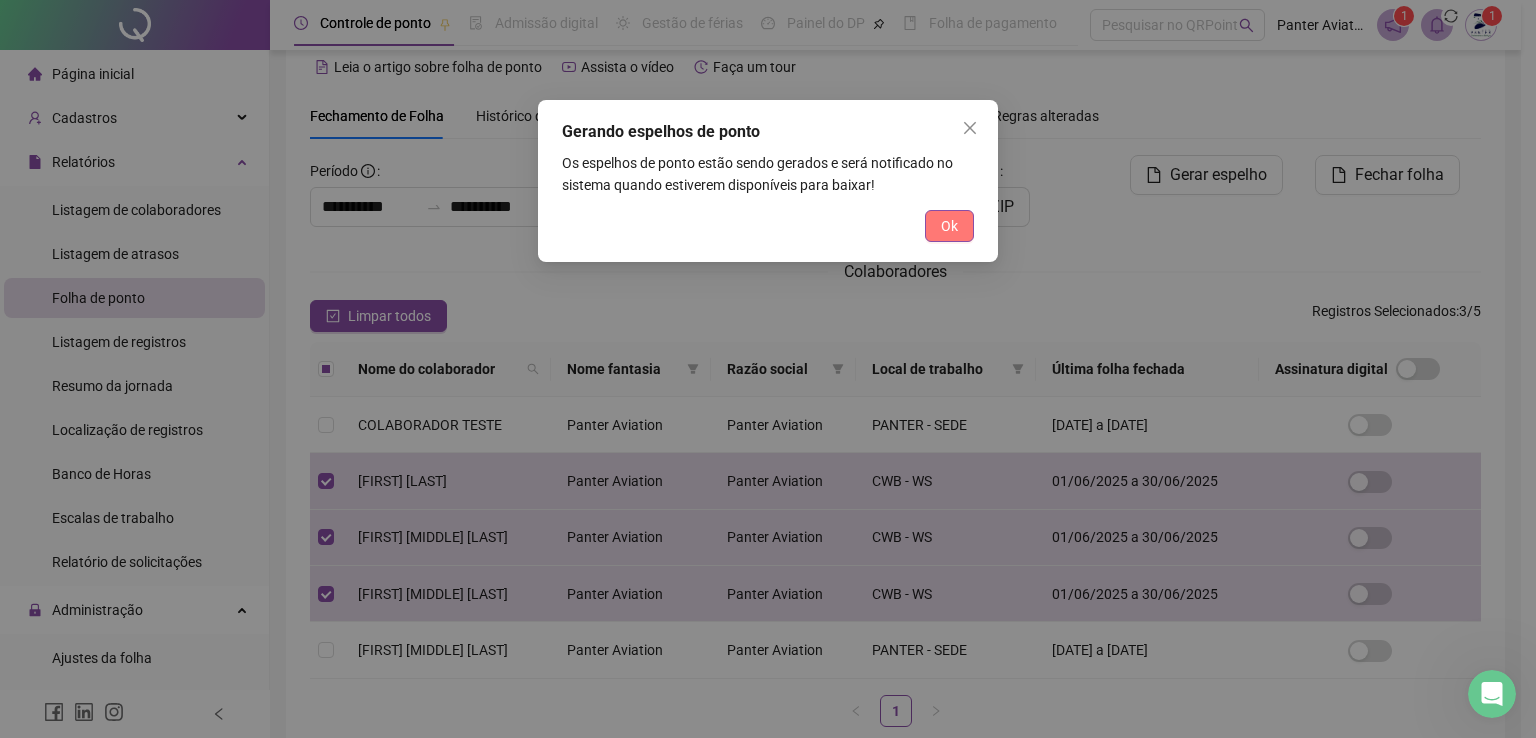 click on "Ok" at bounding box center [949, 226] 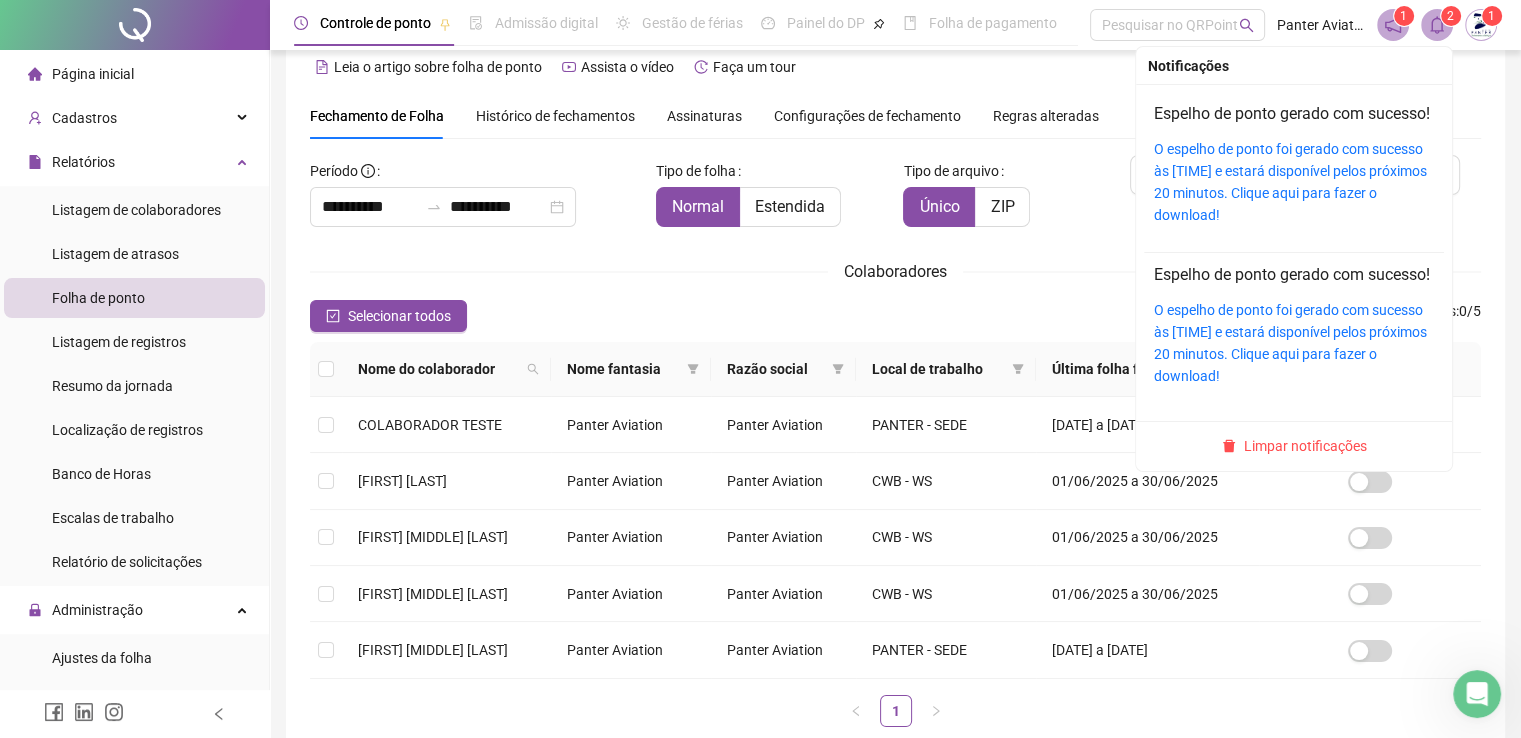 click 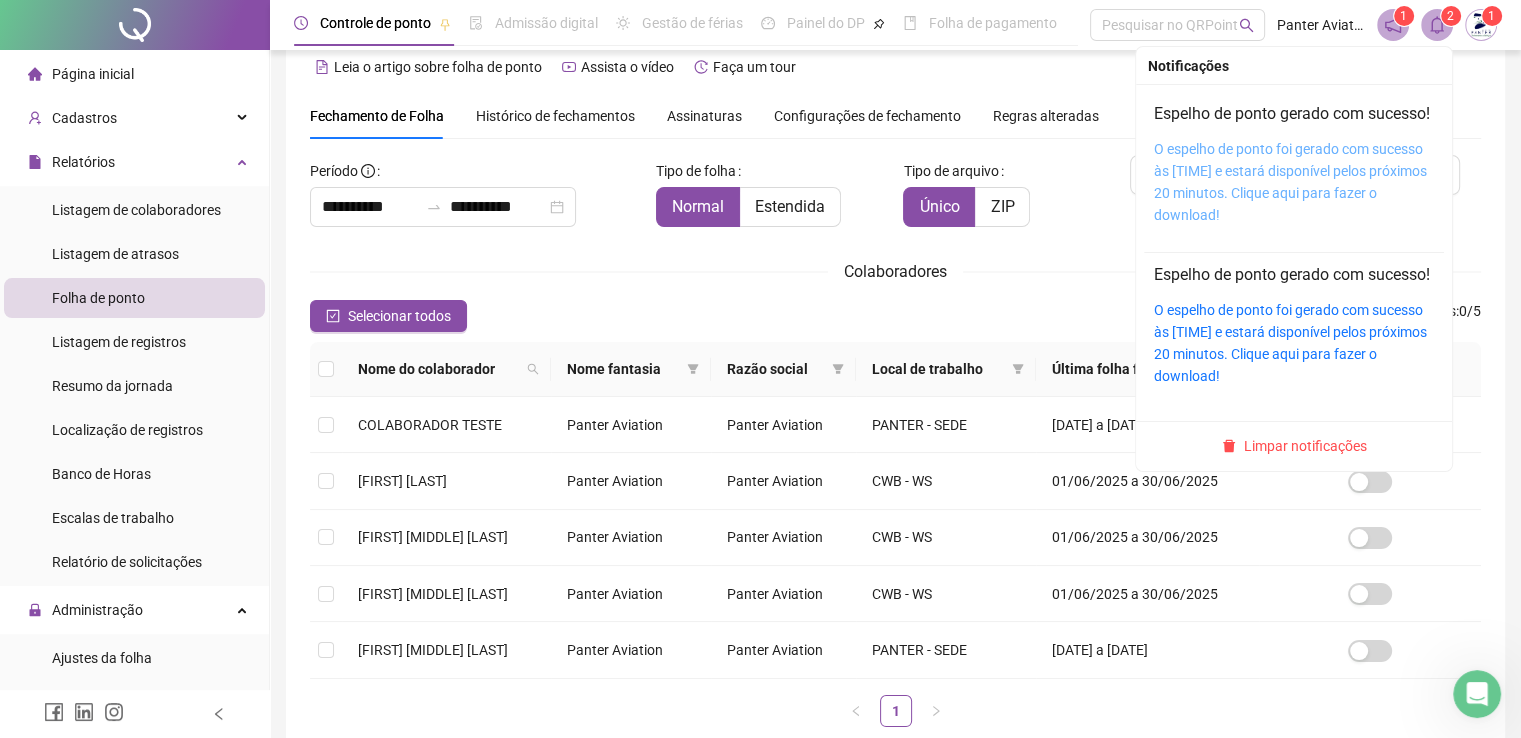click on "O espelho de ponto foi gerado com sucesso às 12:17:00 e estará disponível pelos próximos 20 minutos.
Clique aqui para fazer o download!" at bounding box center (1290, 182) 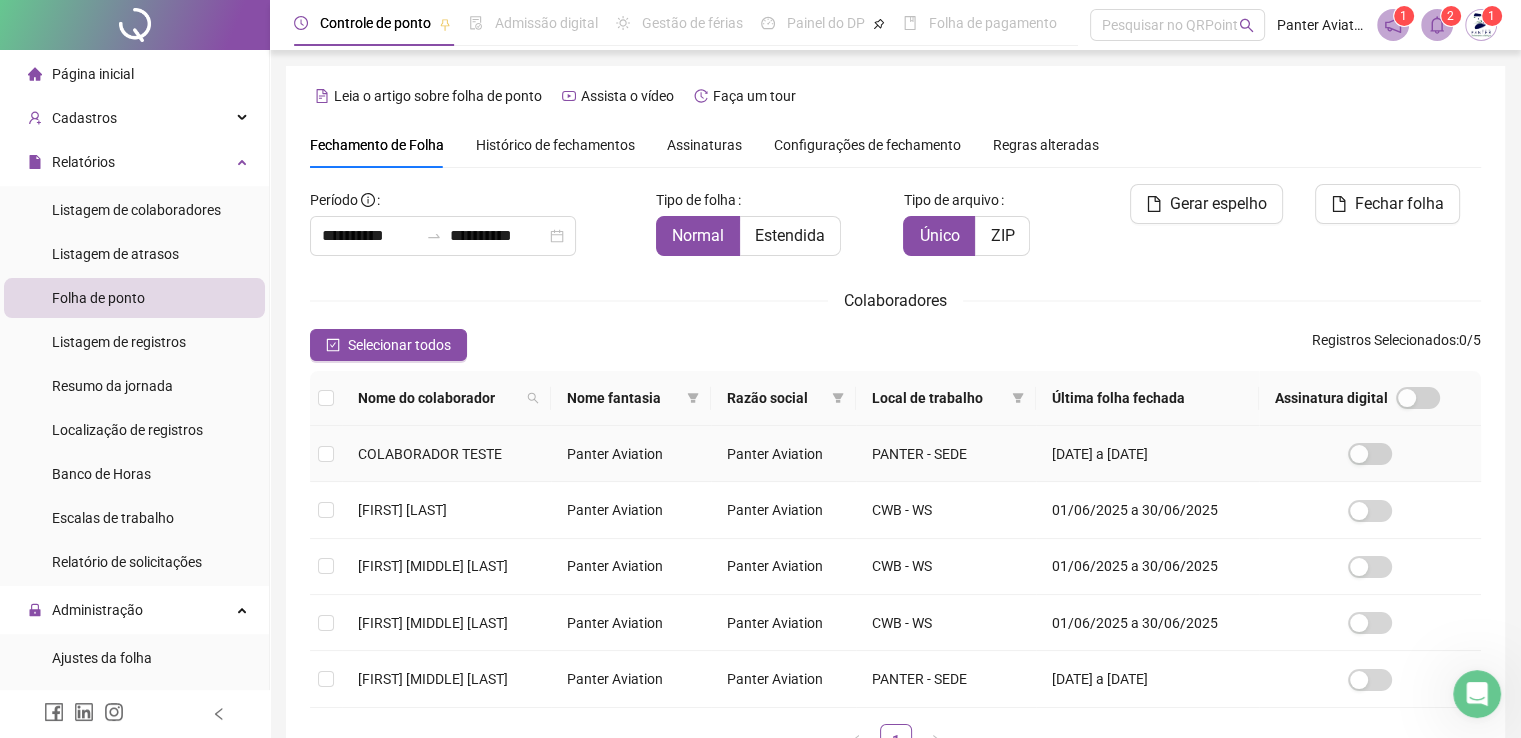 scroll, scrollTop: 0, scrollLeft: 0, axis: both 